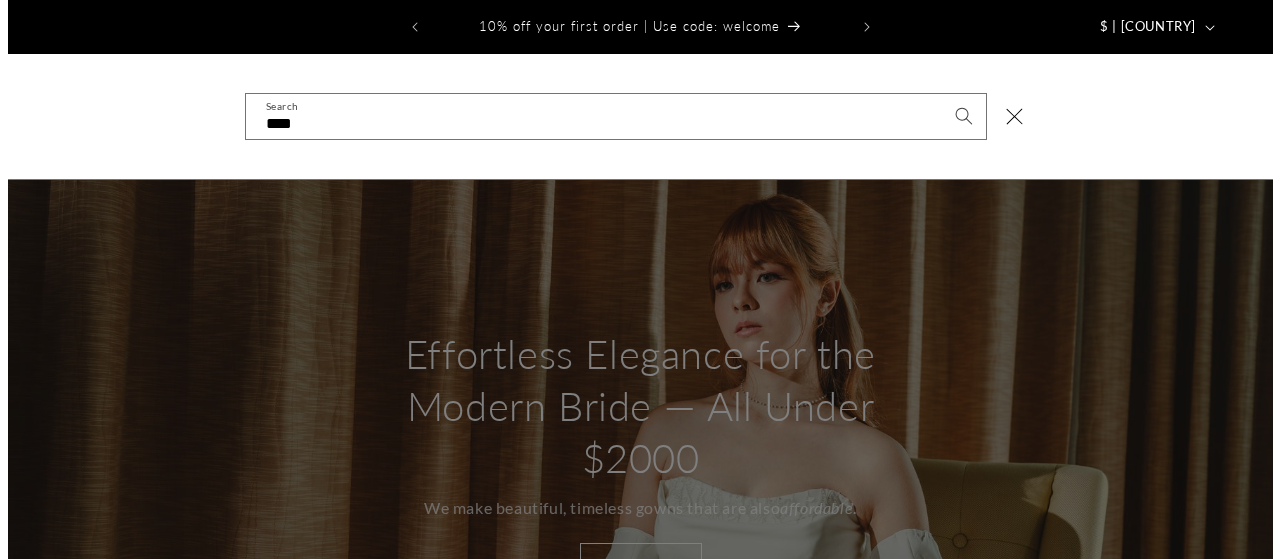 scroll, scrollTop: 0, scrollLeft: 0, axis: both 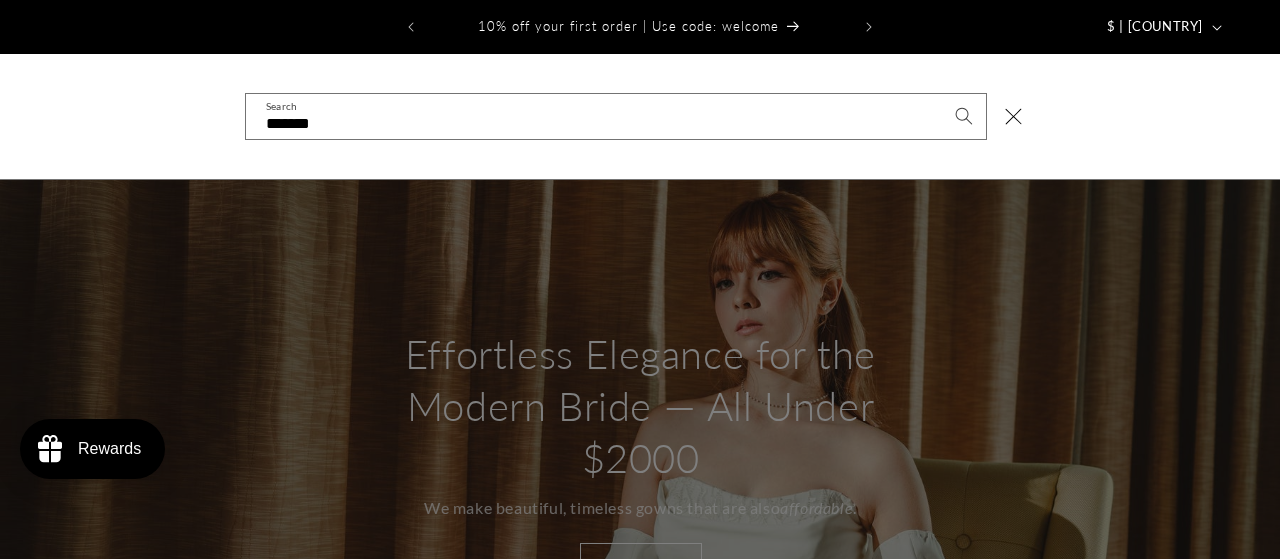 type on "*******" 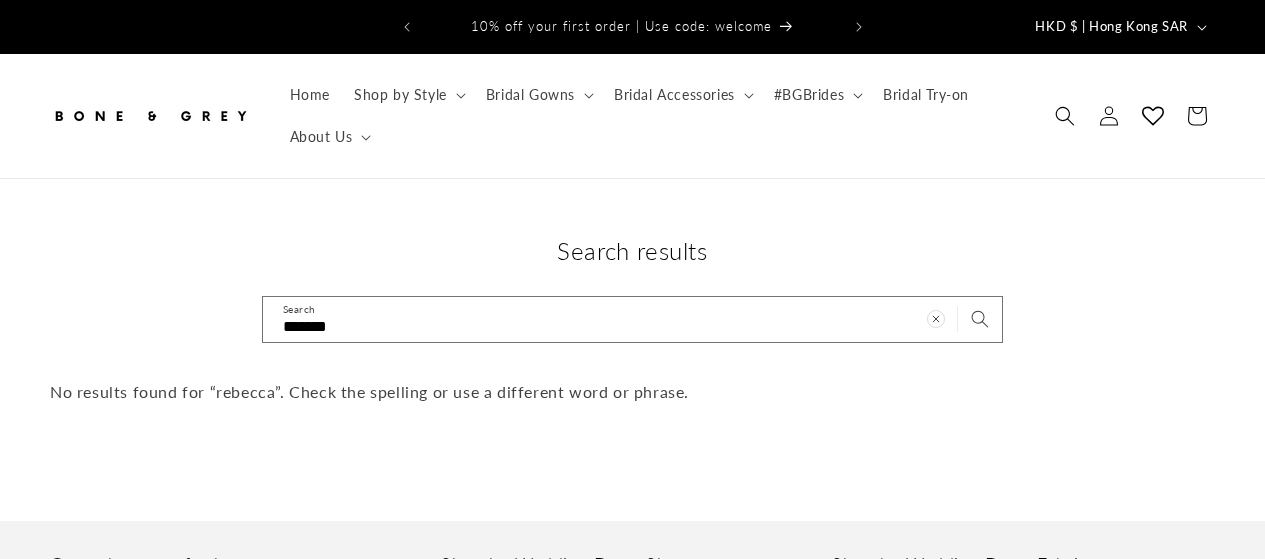 scroll, scrollTop: 0, scrollLeft: 0, axis: both 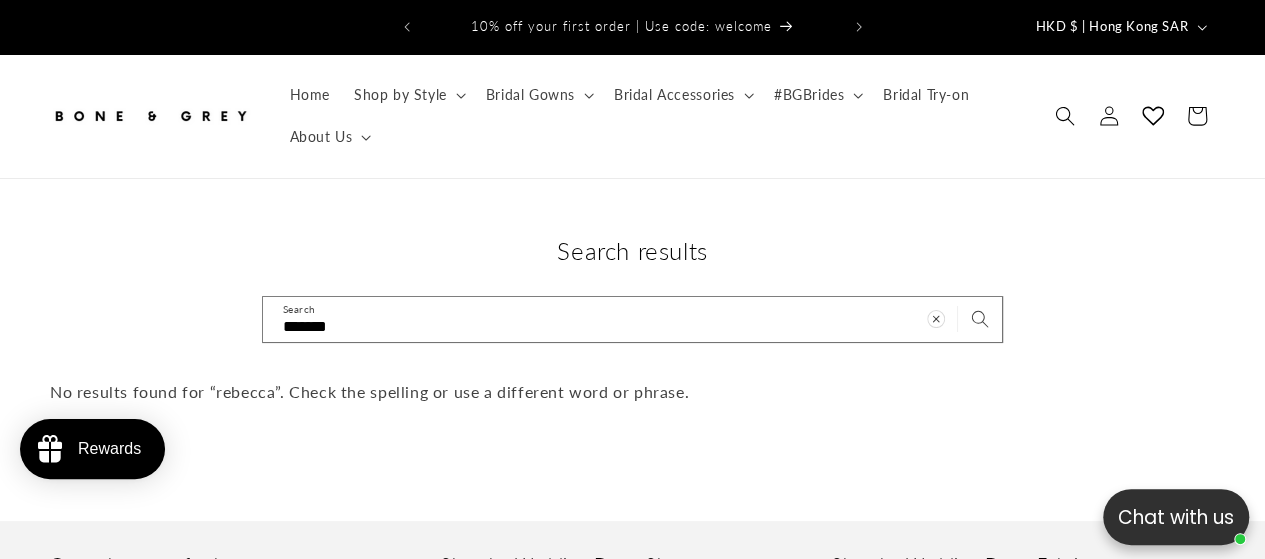 click at bounding box center (1065, 116) 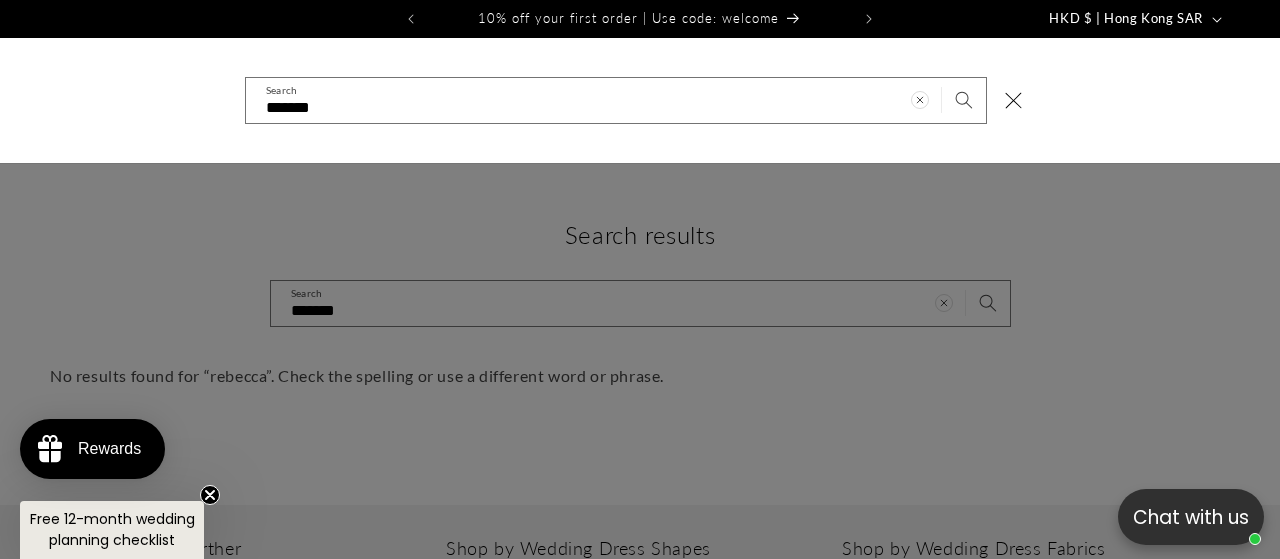 click at bounding box center [0, 101] 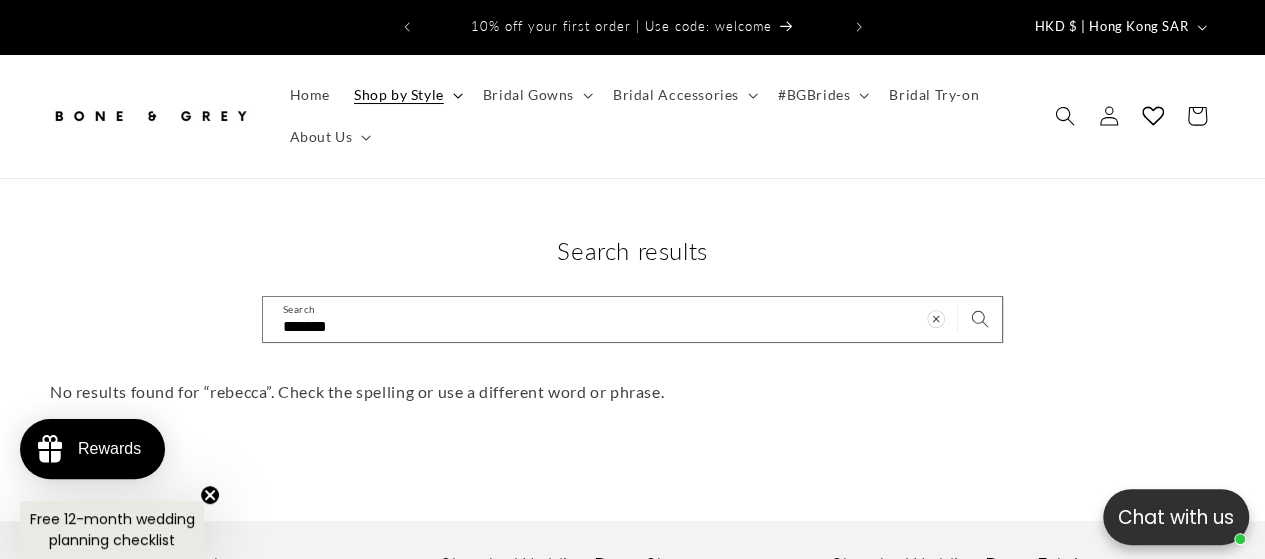 click on "Shop by Style" at bounding box center [399, 95] 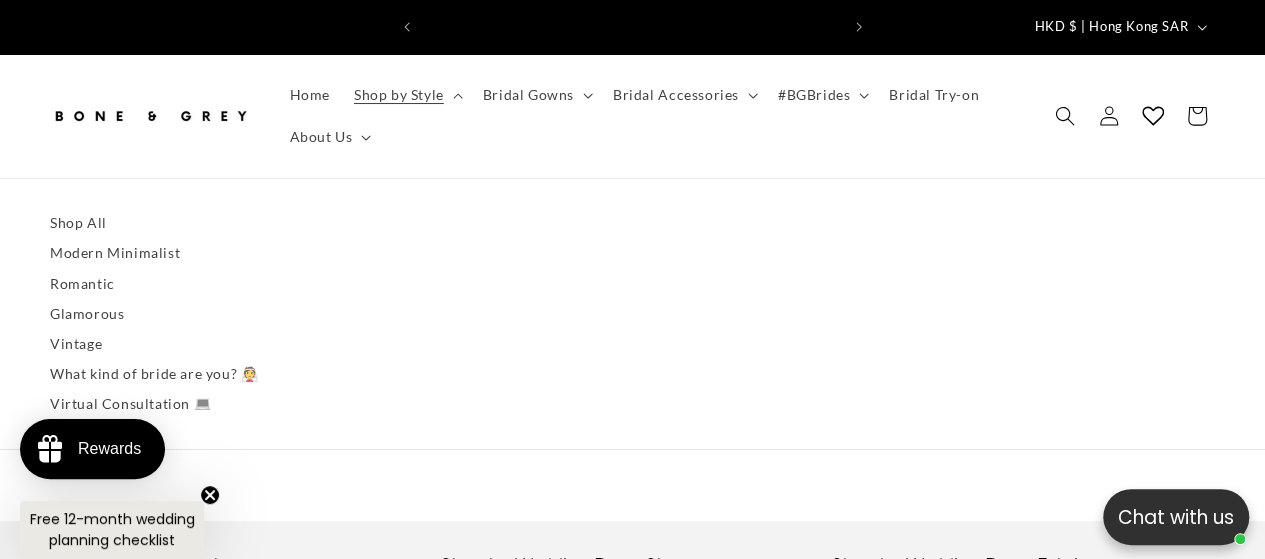 scroll, scrollTop: 0, scrollLeft: 416, axis: horizontal 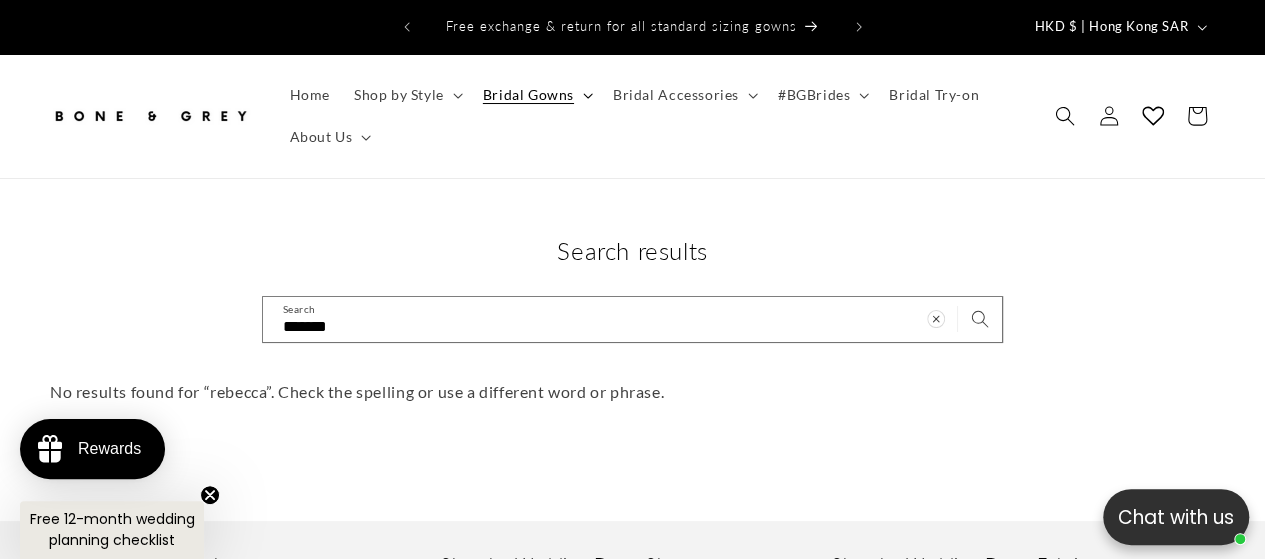 click on "Bridal Gowns" at bounding box center (536, 95) 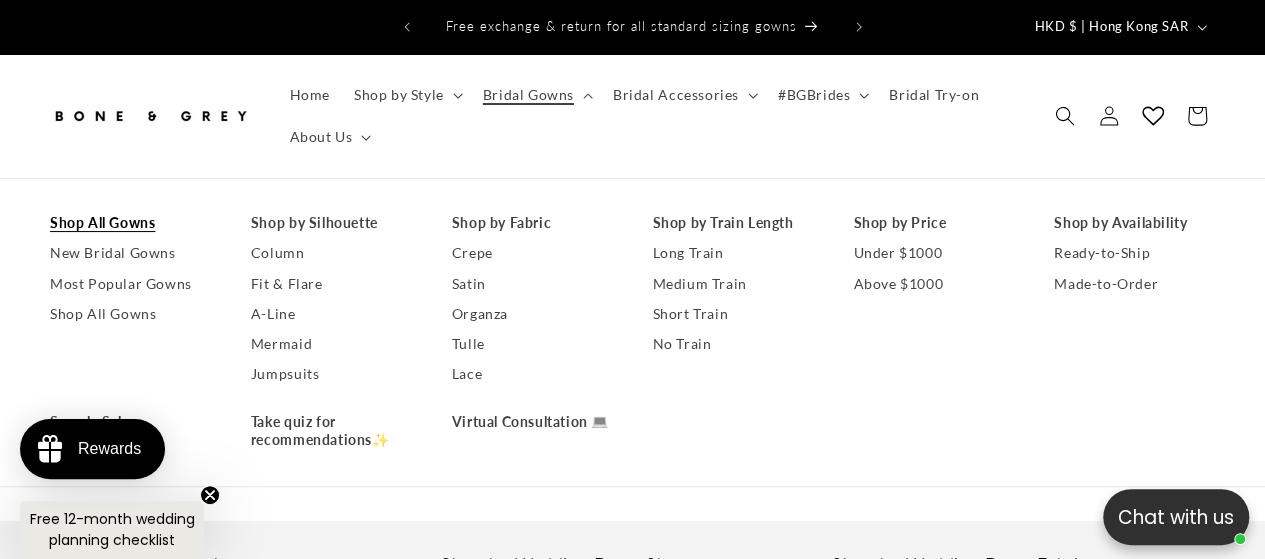 click on "Shop All Gowns" at bounding box center (130, 223) 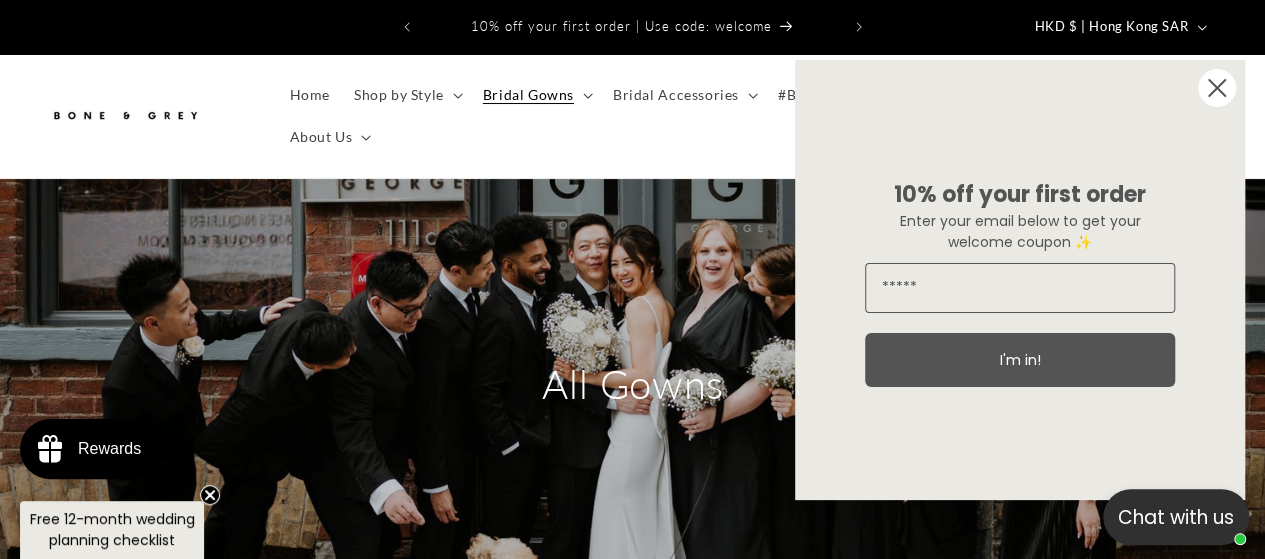 scroll, scrollTop: 618, scrollLeft: 0, axis: vertical 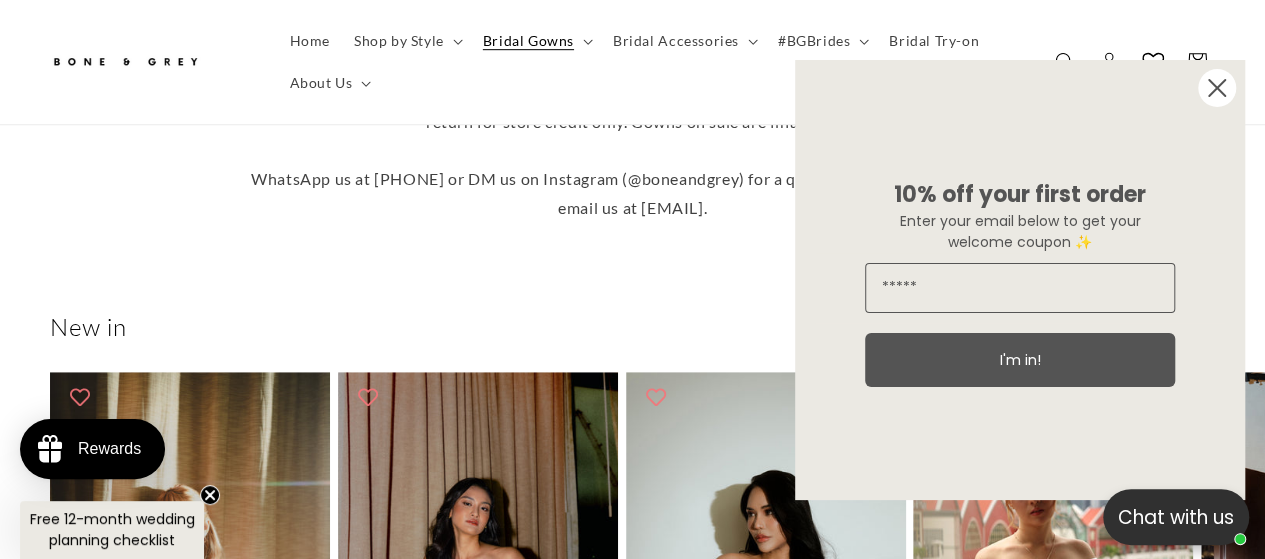 click at bounding box center (1217, 88) 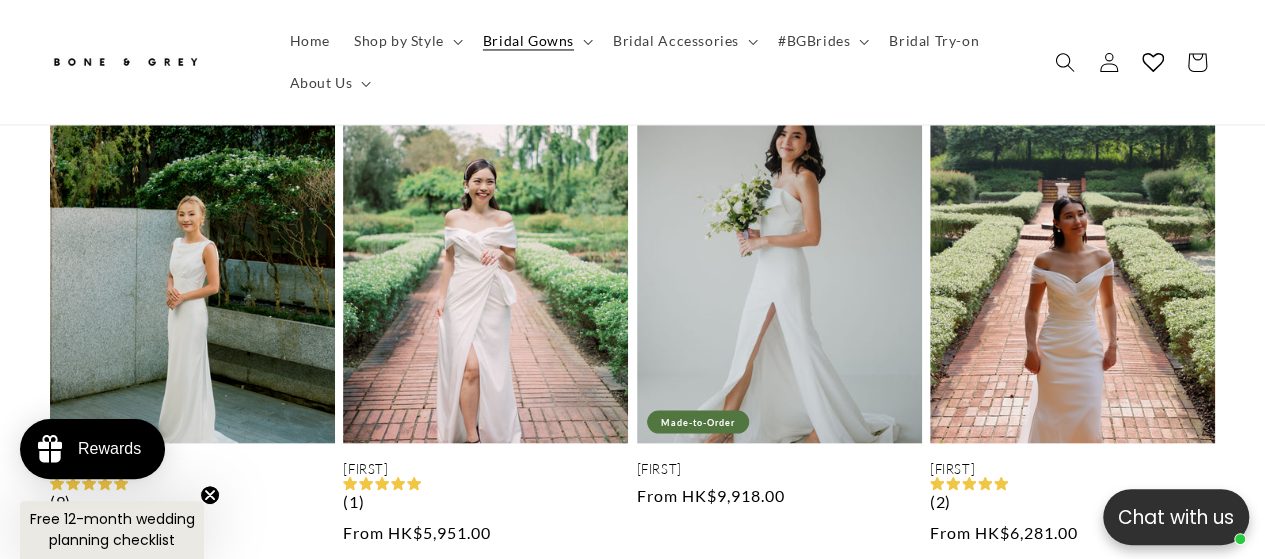 scroll, scrollTop: 1698, scrollLeft: 0, axis: vertical 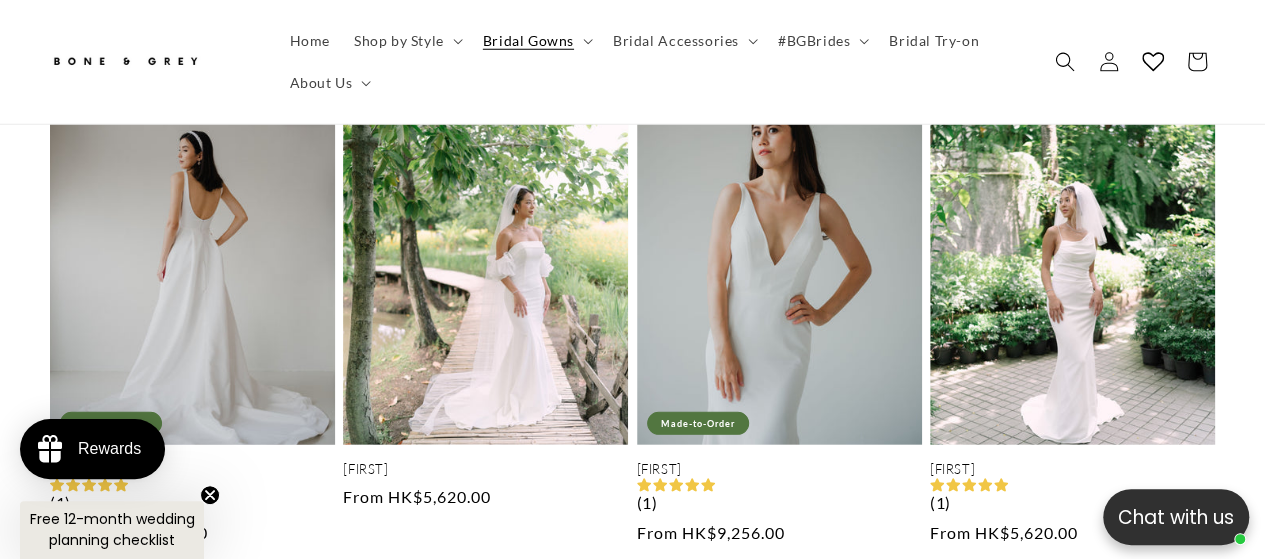 click on "[PERSON_NAME]" at bounding box center [192, 469] 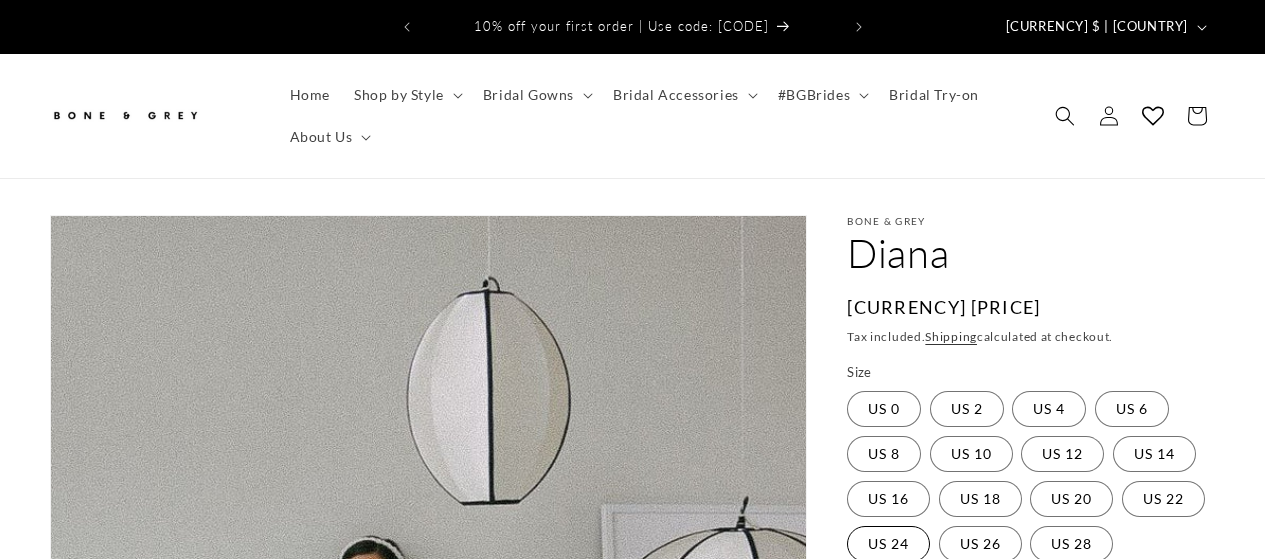 scroll, scrollTop: 1522, scrollLeft: 0, axis: vertical 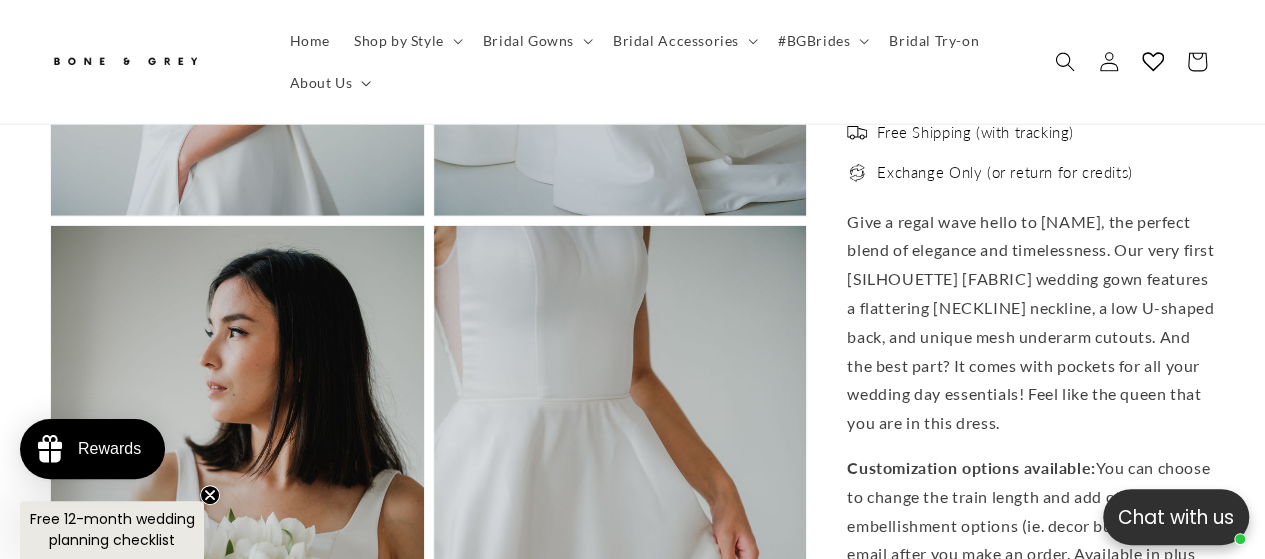 click on "Give a regal wave hello to Diana, the perfect blend of elegance and timelessness. Our very first A-line satin wedding gown features a flattering square neckline, a low U-shaped back, and unique mesh underarm cutouts. And the best part? It comes with pockets for all your wedding day essentials! Feel like the queen that you are in this dress." at bounding box center (1031, 323) 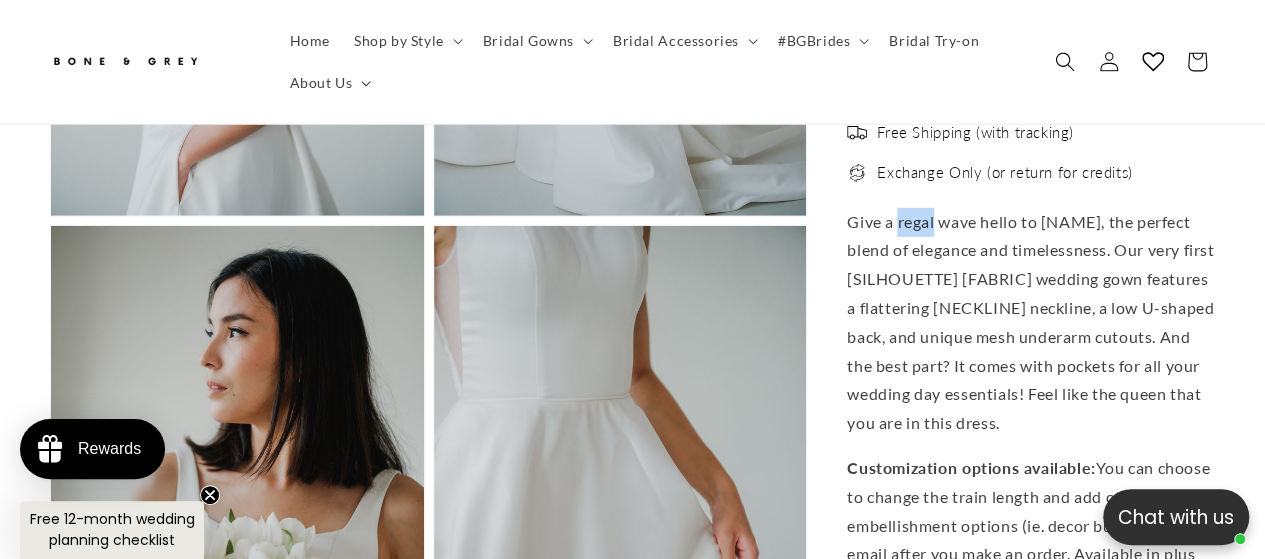 click on "Give a regal wave hello to Diana, the perfect blend of elegance and timelessness. Our very first A-line satin wedding gown features a flattering square neckline, a low U-shaped back, and unique mesh underarm cutouts. And the best part? It comes with pockets for all your wedding day essentials! Feel like the queen that you are in this dress." at bounding box center (1031, 323) 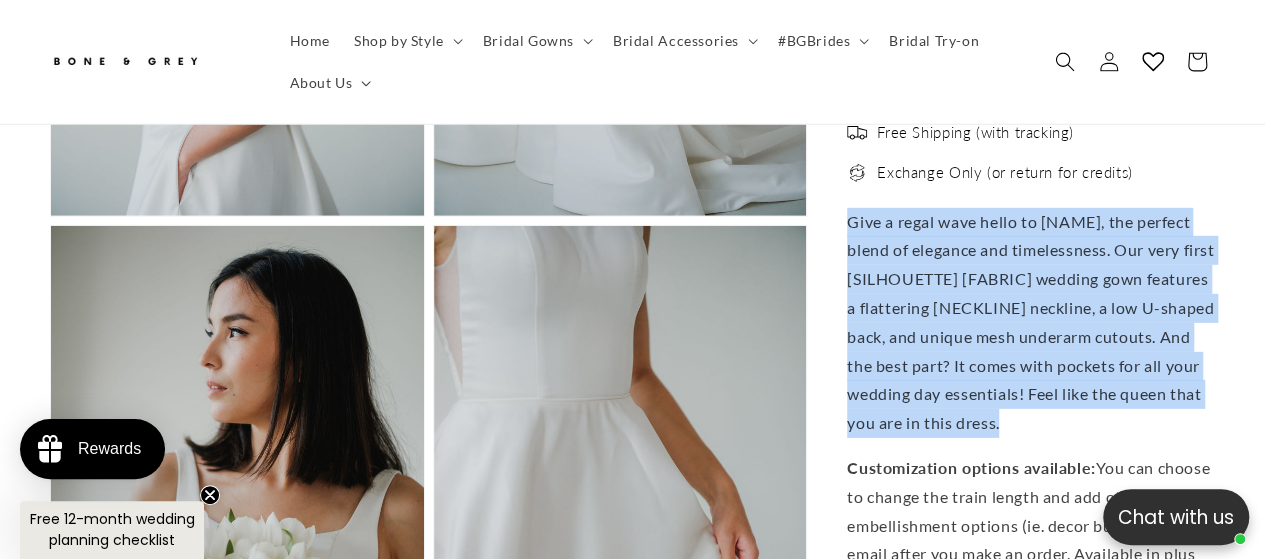 drag, startPoint x: 917, startPoint y: 238, endPoint x: 934, endPoint y: 265, distance: 31.906113 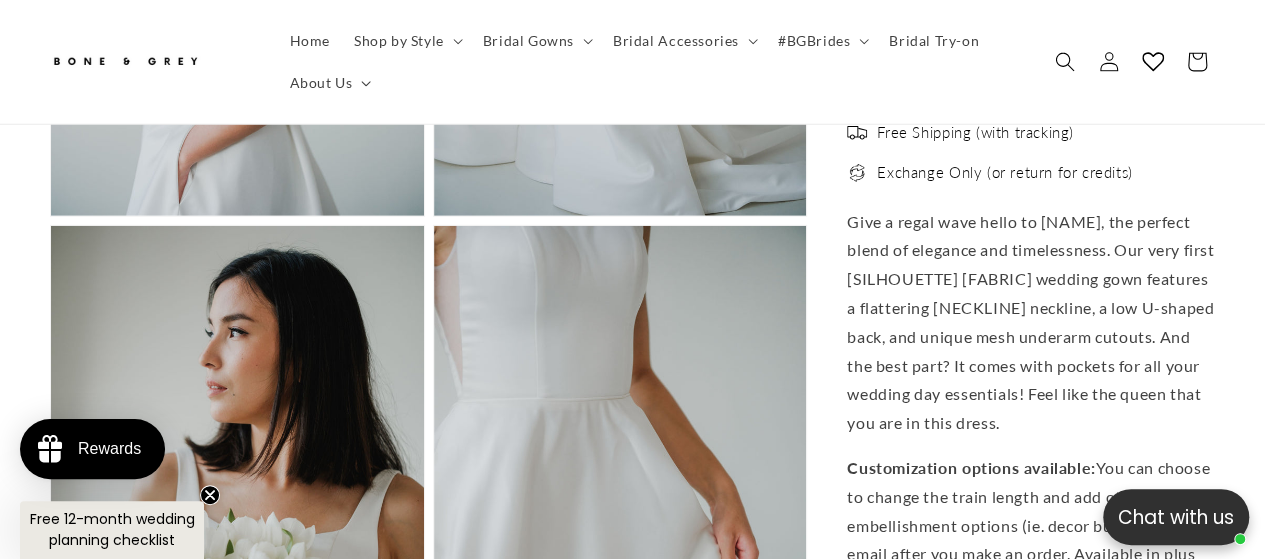 click on "Give a regal wave hello to Diana, the perfect blend of elegance and timelessness. Our very first A-line satin wedding gown features a flattering square neckline, a low U-shaped back, and unique mesh underarm cutouts. And the best part? It comes with pockets for all your wedding day essentials! Feel like the queen that you are in this dress." at bounding box center [1031, 323] 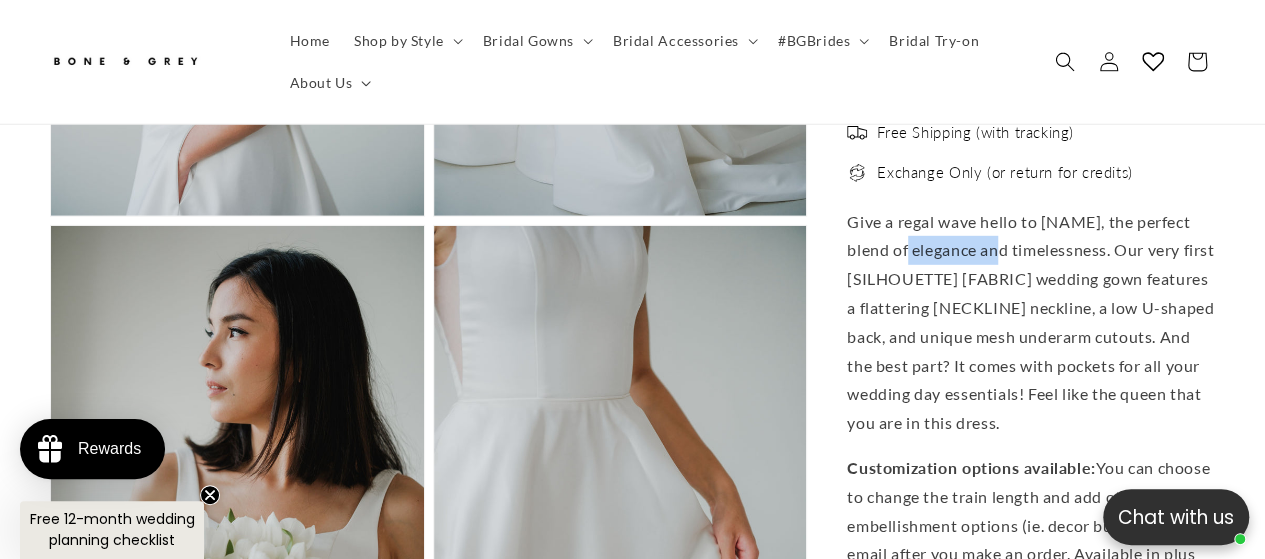 scroll, scrollTop: 0, scrollLeft: 831, axis: horizontal 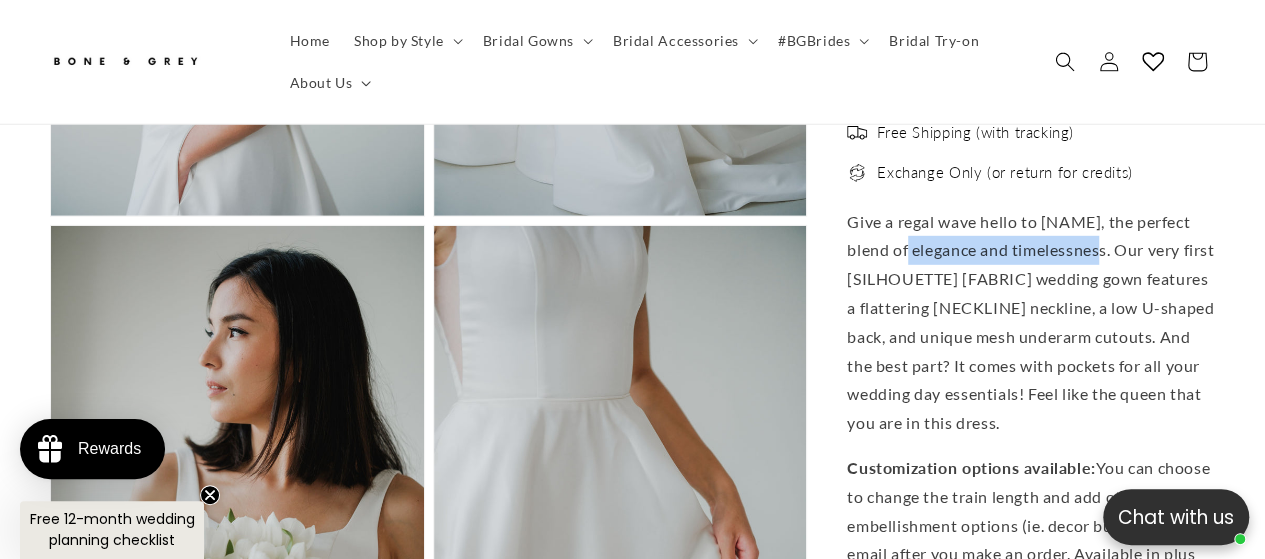 drag, startPoint x: 934, startPoint y: 265, endPoint x: 1034, endPoint y: 259, distance: 100.17984 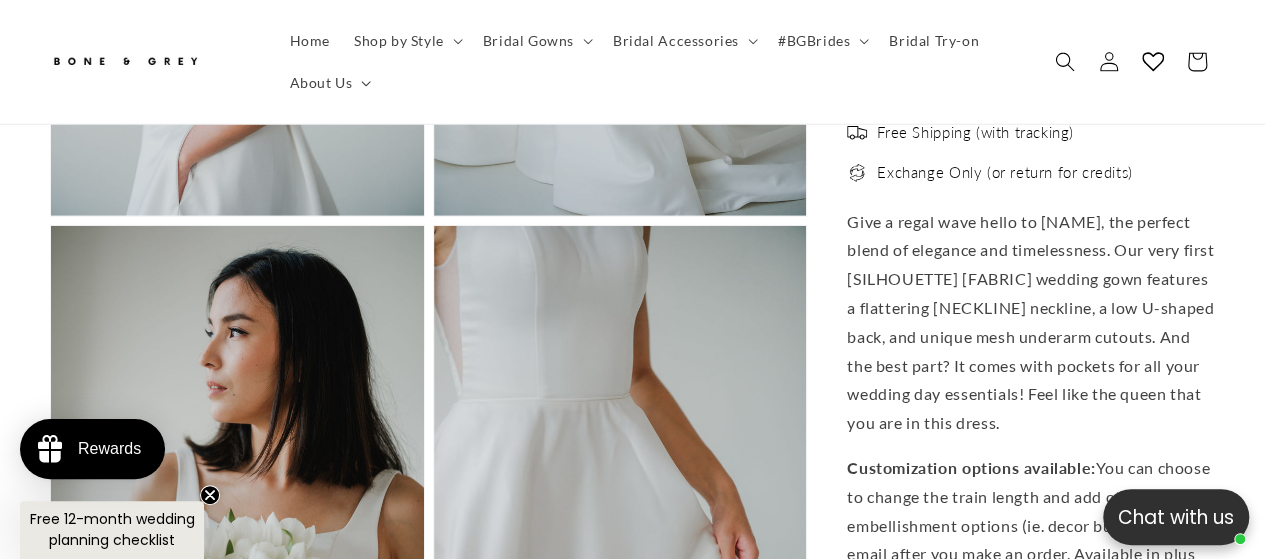 click on "Give a regal wave hello to Diana, the perfect blend of elegance and timelessness. Our very first A-line satin wedding gown features a flattering square neckline, a low U-shaped back, and unique mesh underarm cutouts. And the best part? It comes with pockets for all your wedding day essentials! Feel like the queen that you are in this dress." at bounding box center (1031, 323) 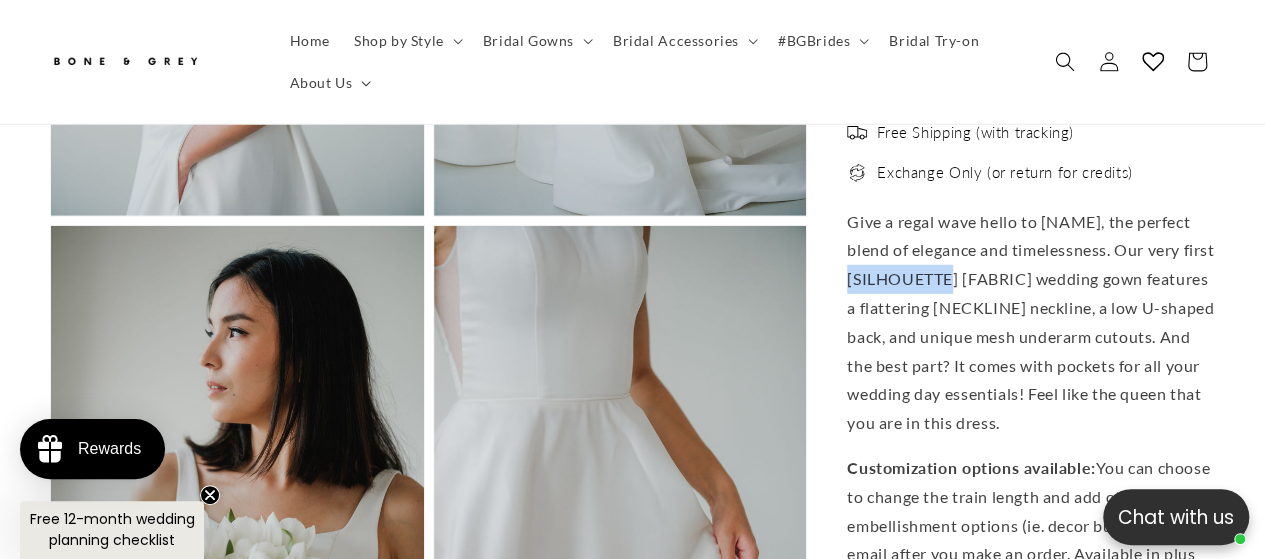 drag, startPoint x: 881, startPoint y: 297, endPoint x: 945, endPoint y: 297, distance: 64 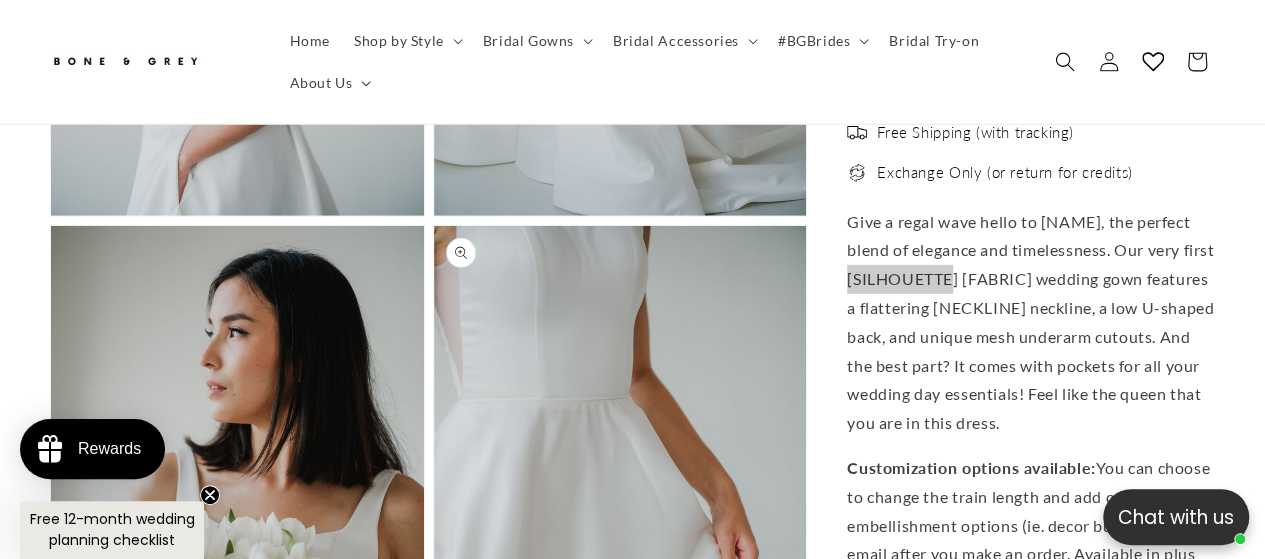 scroll, scrollTop: 0, scrollLeft: 0, axis: both 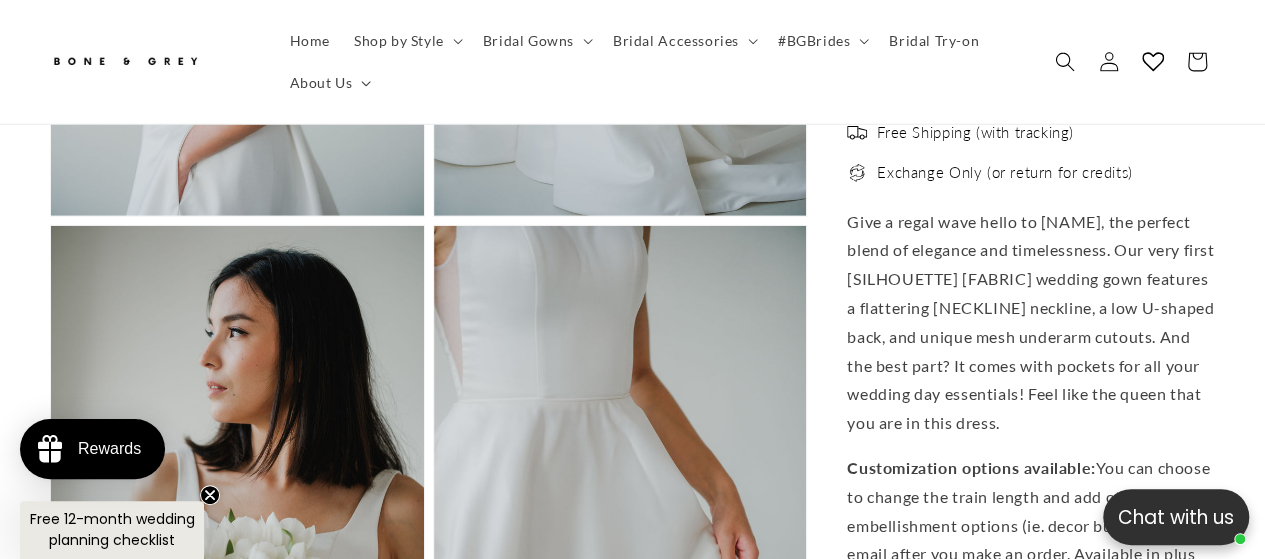 click on "Give a regal wave hello to Diana, the perfect blend of elegance and timelessness. Our very first A-line satin wedding gown features a flattering square neckline, a low U-shaped back, and unique mesh underarm cutouts. And the best part? It comes with pockets for all your wedding day essentials! Feel like the queen that you are in this dress." at bounding box center [1031, 323] 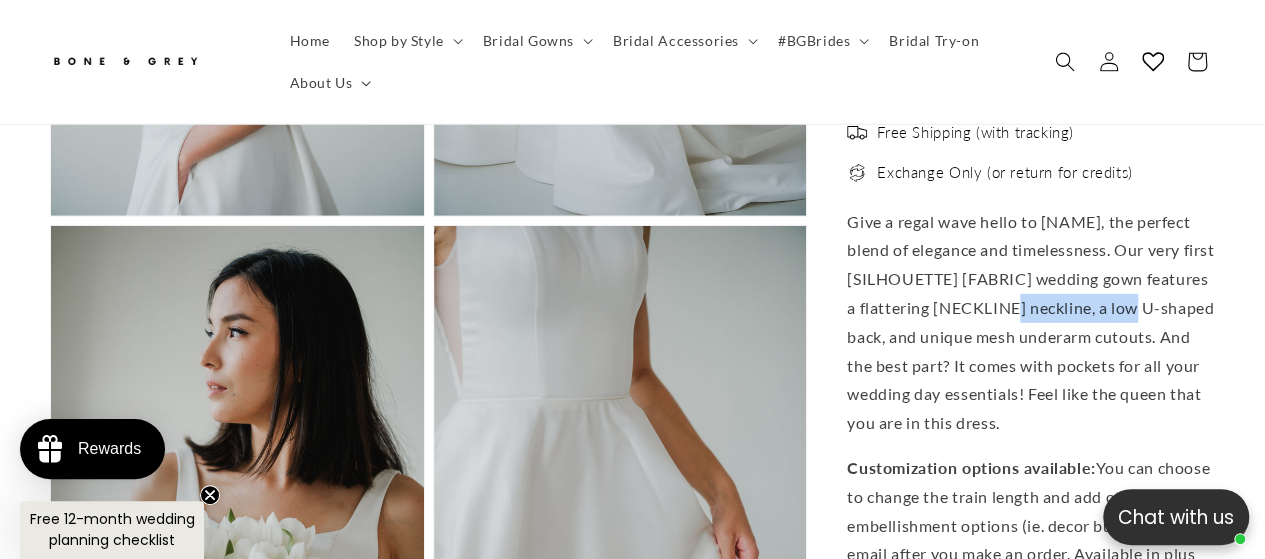 scroll, scrollTop: 0, scrollLeft: 831, axis: horizontal 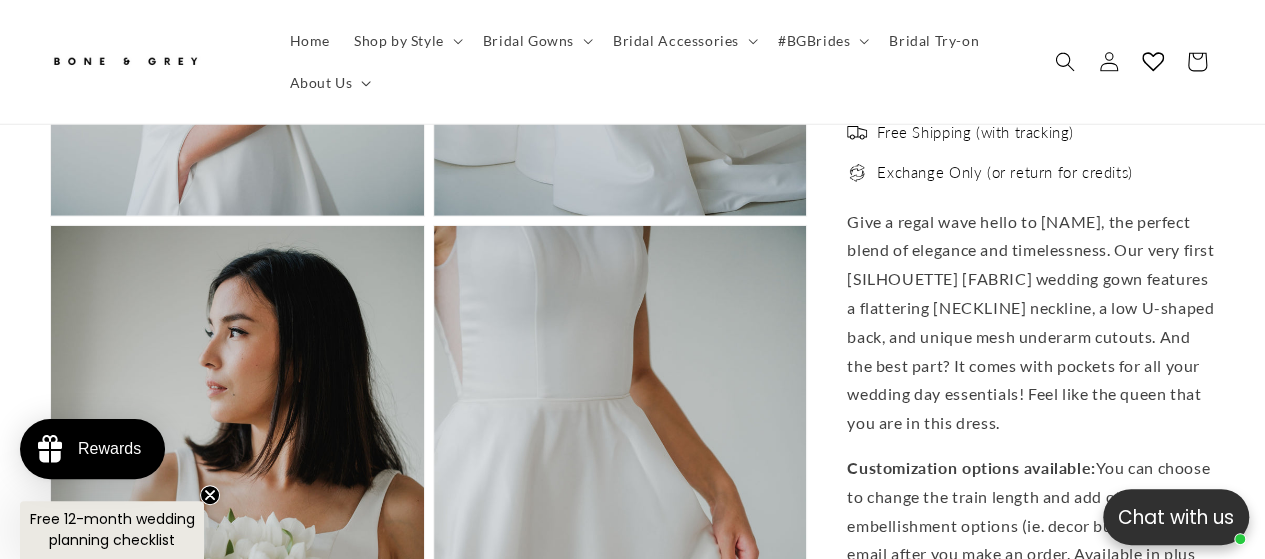 click on "Give a regal wave hello to Diana, the perfect blend of elegance and timelessness. Our very first A-line satin wedding gown features a flattering square neckline, a low U-shaped back, and unique mesh underarm cutouts. And the best part? It comes with pockets for all your wedding day essentials! Feel like the queen that you are in this dress." at bounding box center (1031, 323) 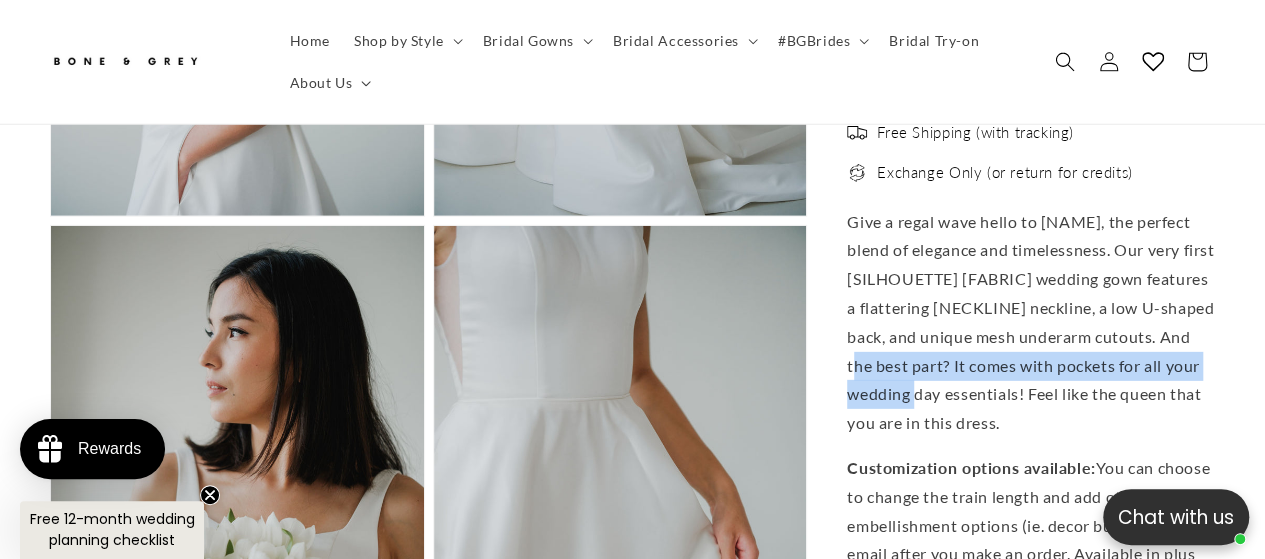 scroll, scrollTop: 0, scrollLeft: 416, axis: horizontal 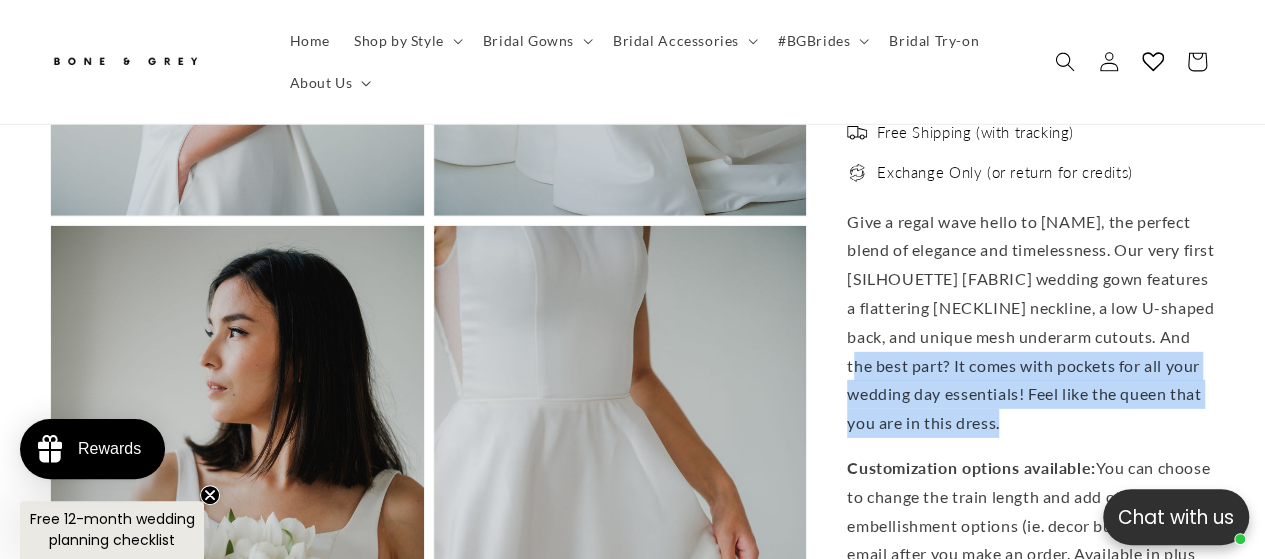 drag, startPoint x: 932, startPoint y: 382, endPoint x: 1008, endPoint y: 436, distance: 93.230896 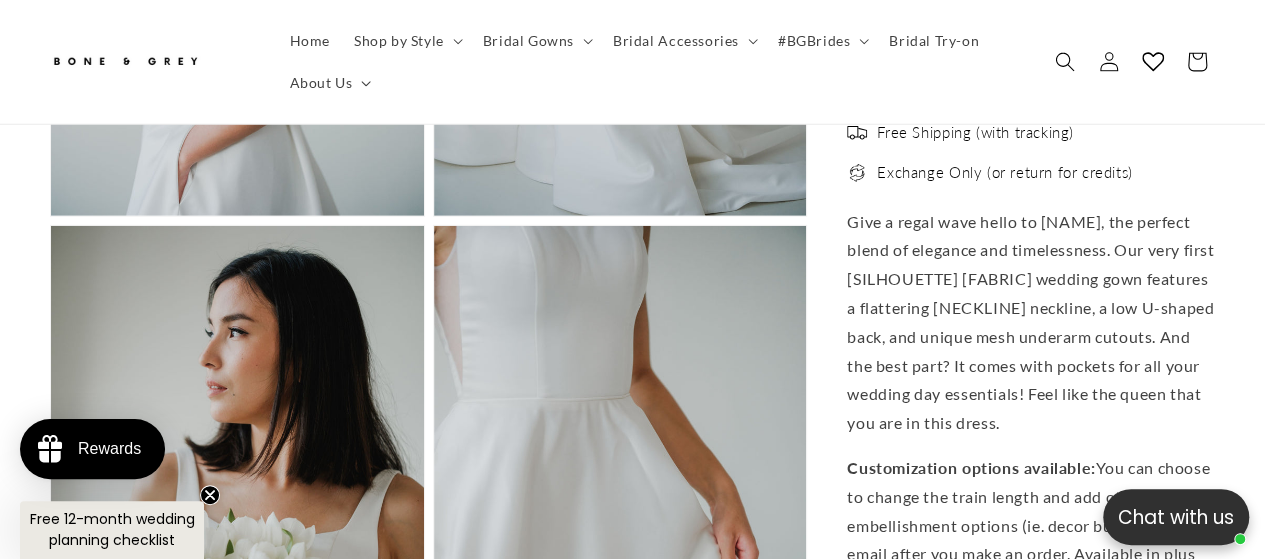 click on "Give a regal wave hello to Diana, the perfect blend of elegance and timelessness. Our very first A-line satin wedding gown features a flattering square neckline, a low U-shaped back, and unique mesh underarm cutouts. And the best part? It comes with pockets for all your wedding day essentials! Feel like the queen that you are in this dress." at bounding box center (1031, 323) 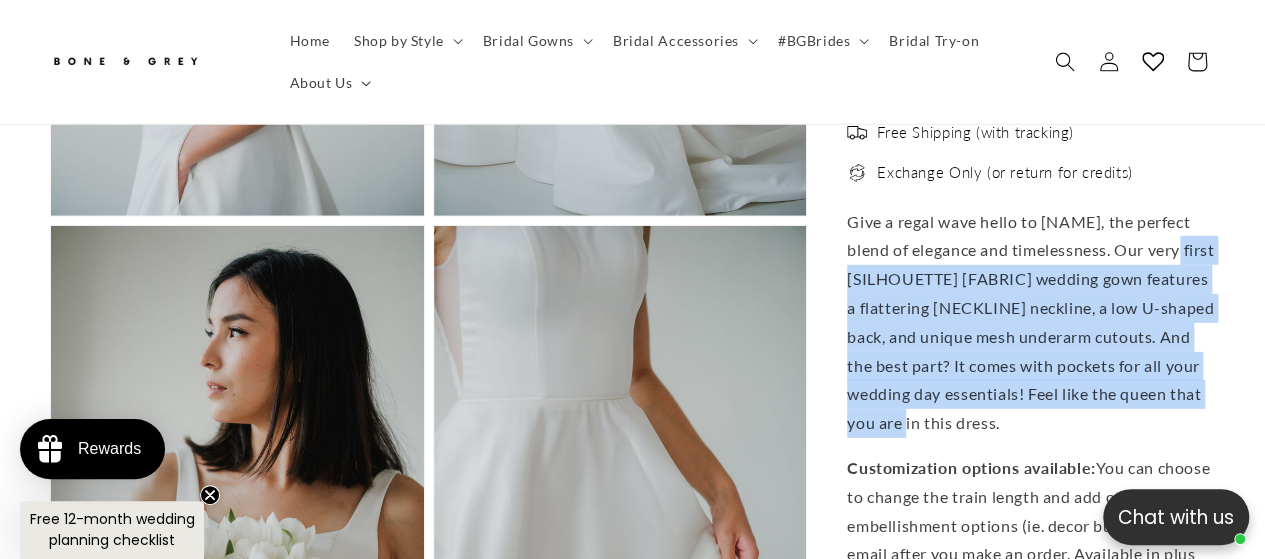 drag, startPoint x: 998, startPoint y: 444, endPoint x: 866, endPoint y: 291, distance: 202.07176 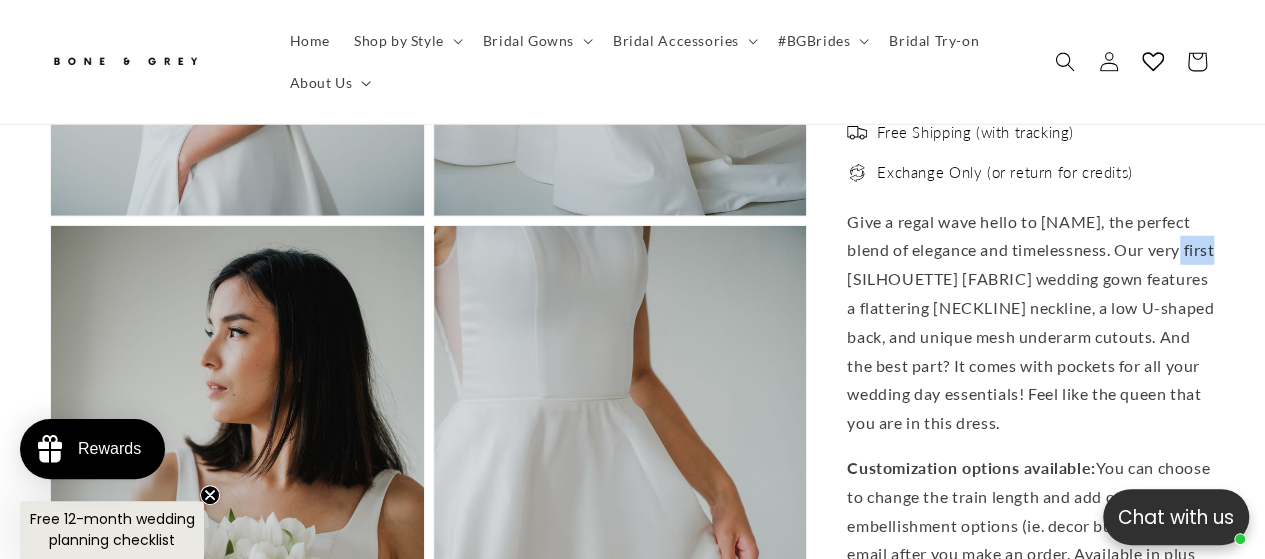 click on "Give a regal wave hello to Diana, the perfect blend of elegance and timelessness. Our very first A-line satin wedding gown features a flattering square neckline, a low U-shaped back, and unique mesh underarm cutouts. And the best part? It comes with pockets for all your wedding day essentials! Feel like the queen that you are in this dress." at bounding box center [1031, 323] 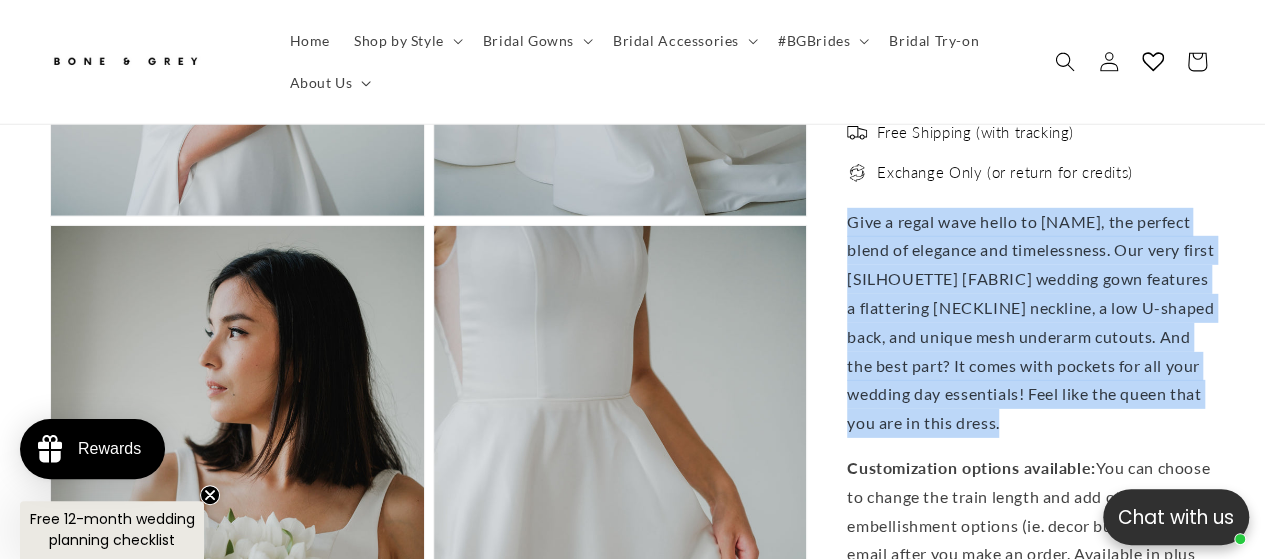 drag, startPoint x: 866, startPoint y: 291, endPoint x: 992, endPoint y: 441, distance: 195.89793 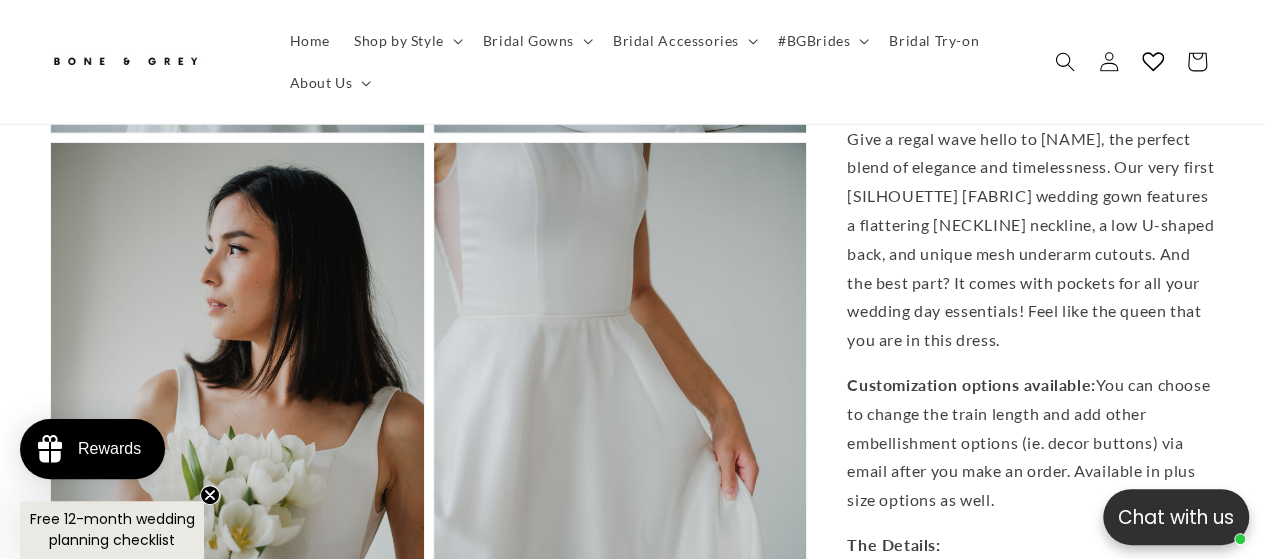 scroll, scrollTop: 2952, scrollLeft: 0, axis: vertical 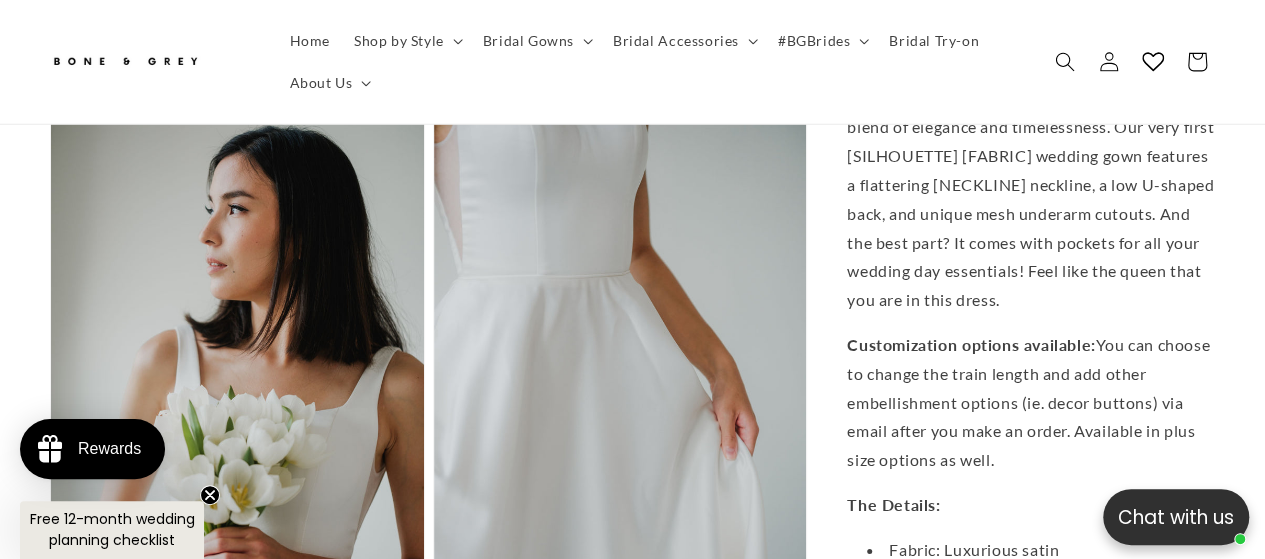 click on "Give a regal wave hello to Diana, the perfect blend of elegance and timelessness. Our very first A-line satin wedding gown features a flattering square neckline, a low U-shaped back, and unique mesh underarm cutouts. And the best part? It comes with pockets for all your wedding day essentials! Feel like the queen that you are in this dress." at bounding box center (1031, 200) 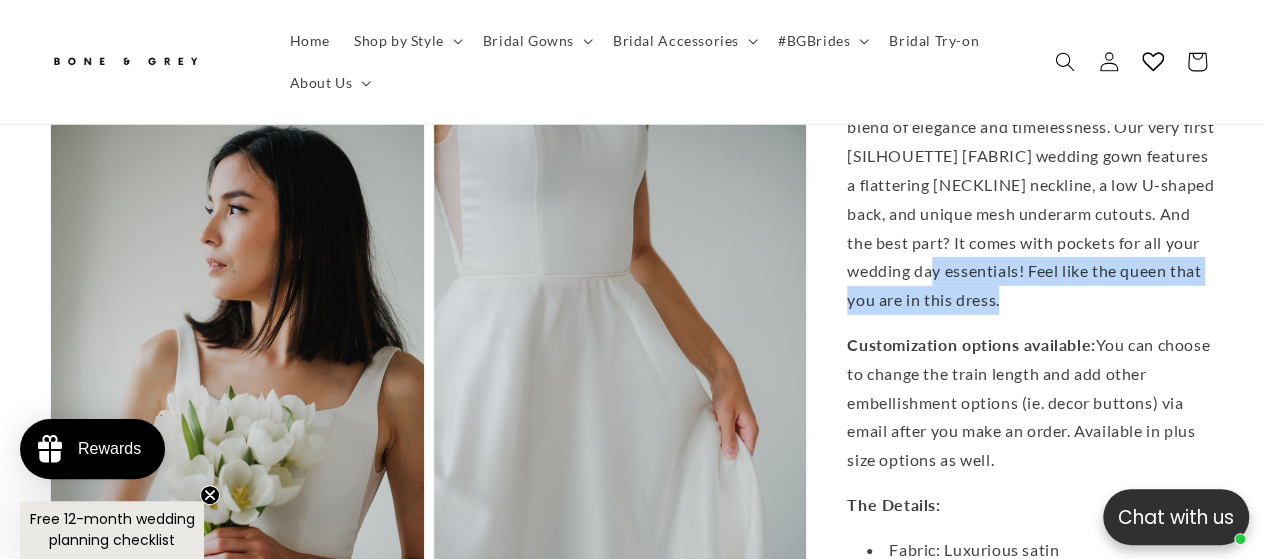 drag, startPoint x: 1036, startPoint y: 282, endPoint x: 1029, endPoint y: 305, distance: 24.04163 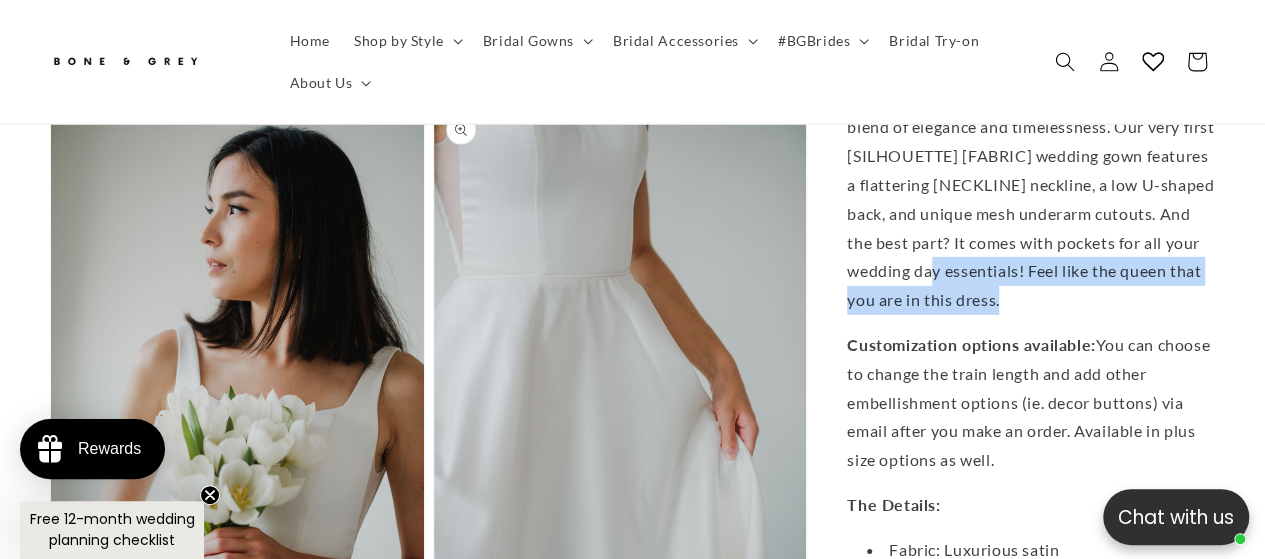 scroll, scrollTop: 0, scrollLeft: 416, axis: horizontal 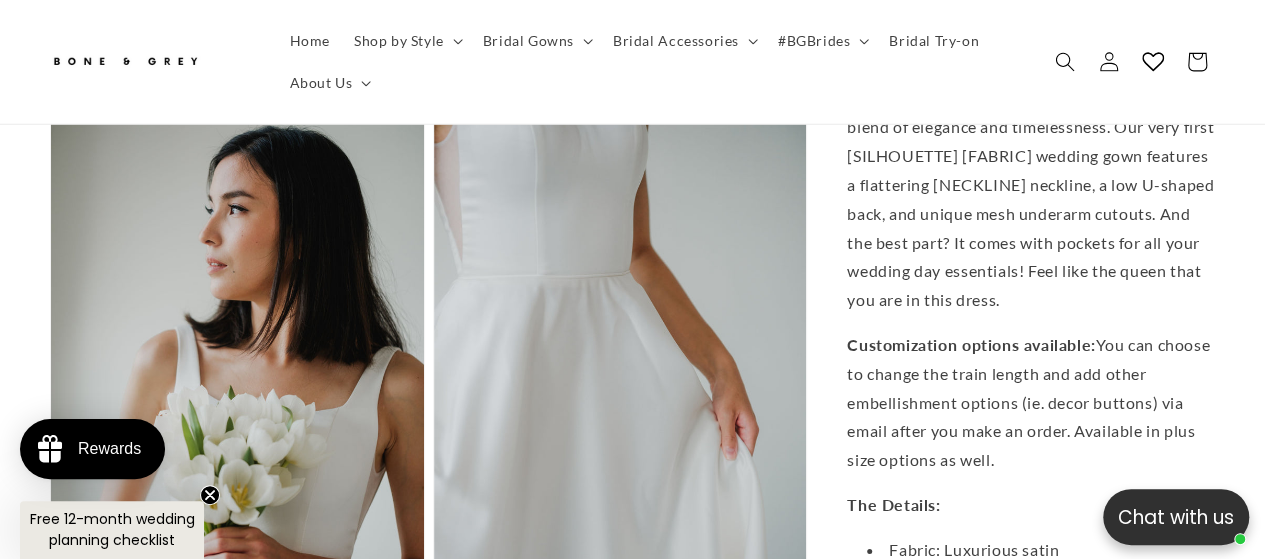 click on "Give a regal wave hello to Diana, the perfect blend of elegance and timelessness. Our very first A-line satin wedding gown features a flattering square neckline, a low U-shaped back, and unique mesh underarm cutouts. And the best part? It comes with pockets for all your wedding day essentials! Feel like the queen that you are in this dress." at bounding box center [1031, 200] 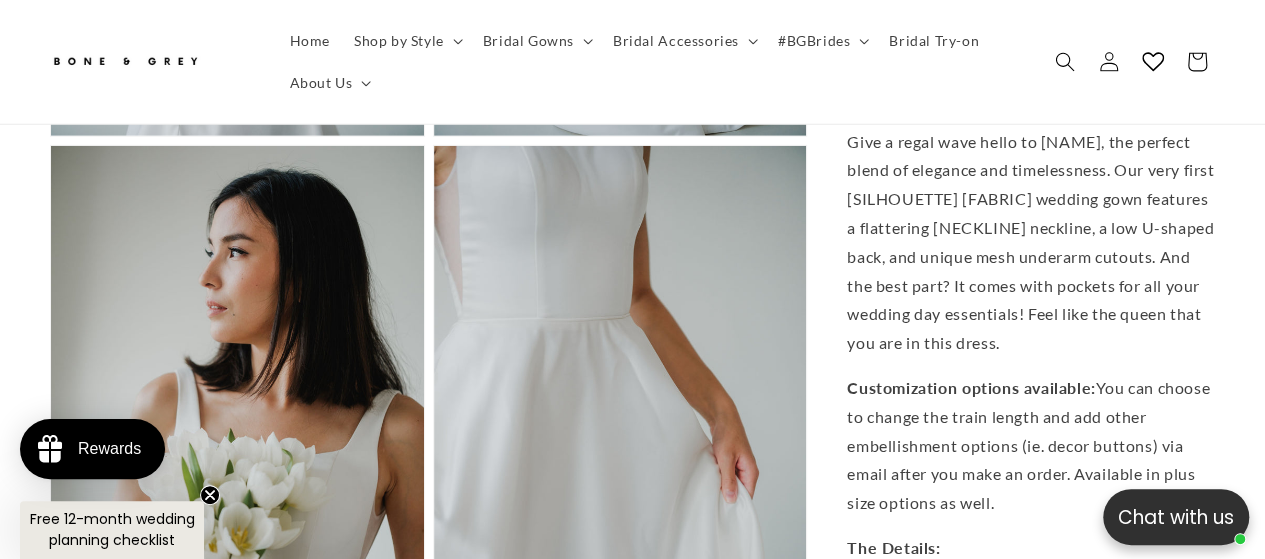 scroll, scrollTop: 2930, scrollLeft: 0, axis: vertical 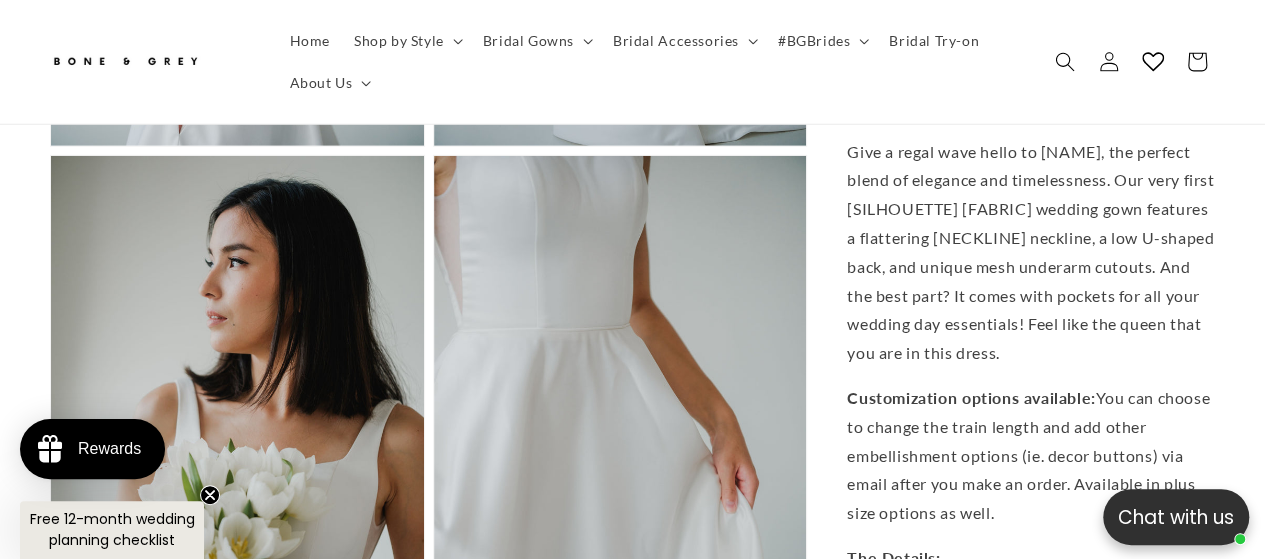 click on "Give a regal wave hello to Diana, the perfect blend of elegance and timelessness. Our very first A-line satin wedding gown features a flattering square neckline, a low U-shaped back, and unique mesh underarm cutouts. And the best part? It comes with pockets for all your wedding day essentials! Feel like the queen that you are in this dress." at bounding box center [1031, 253] 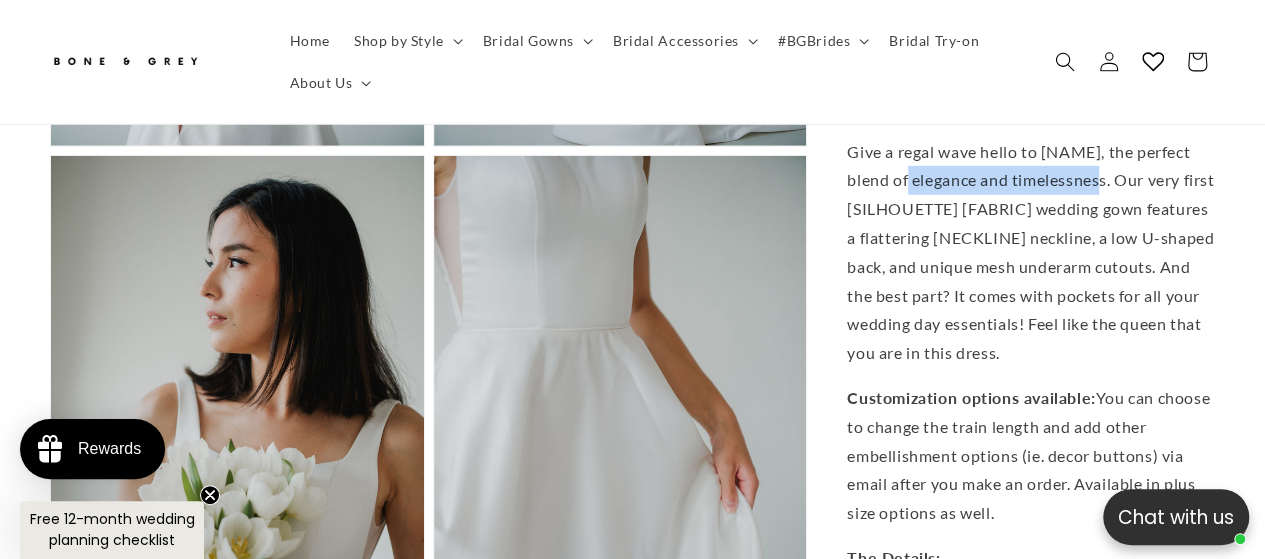 drag, startPoint x: 937, startPoint y: 199, endPoint x: 1036, endPoint y: 200, distance: 99.00505 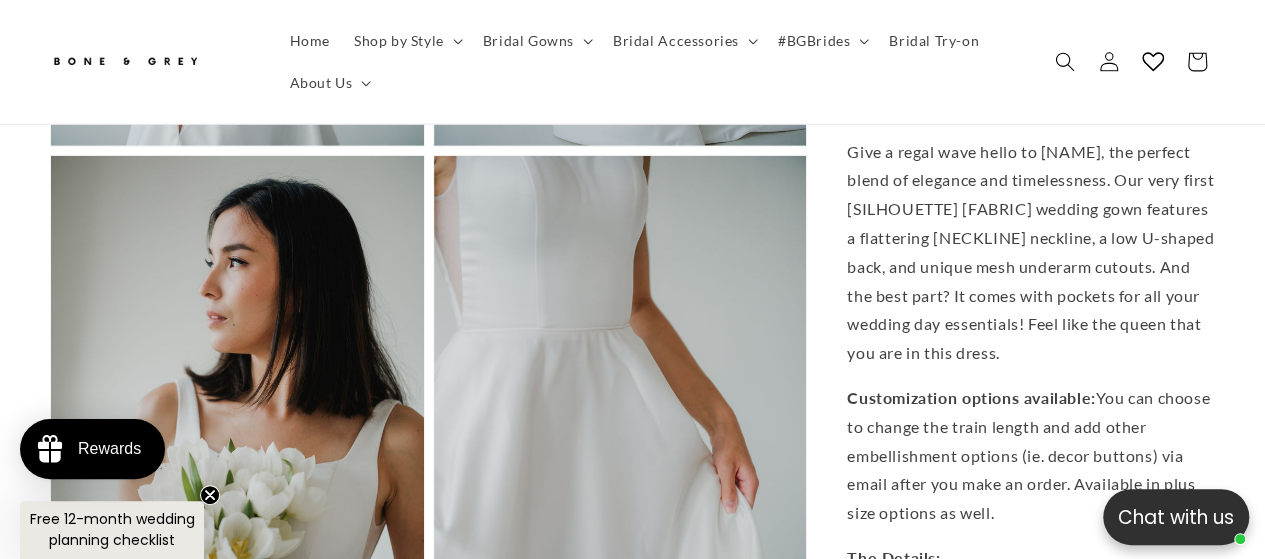 scroll, scrollTop: 0, scrollLeft: 831, axis: horizontal 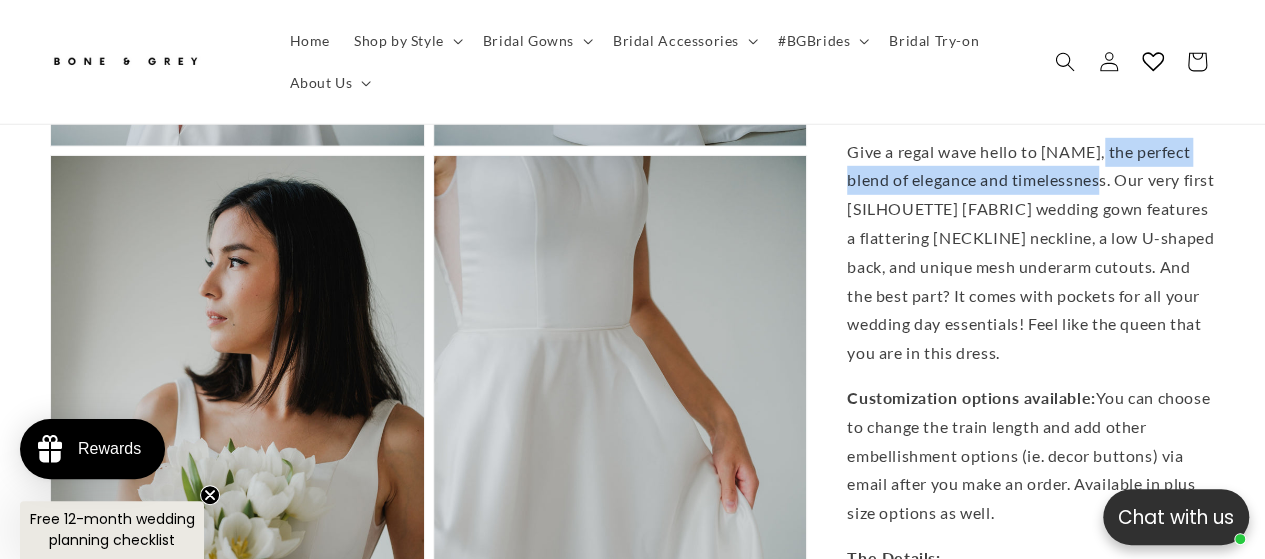 drag, startPoint x: 1106, startPoint y: 168, endPoint x: 1096, endPoint y: 195, distance: 28.79236 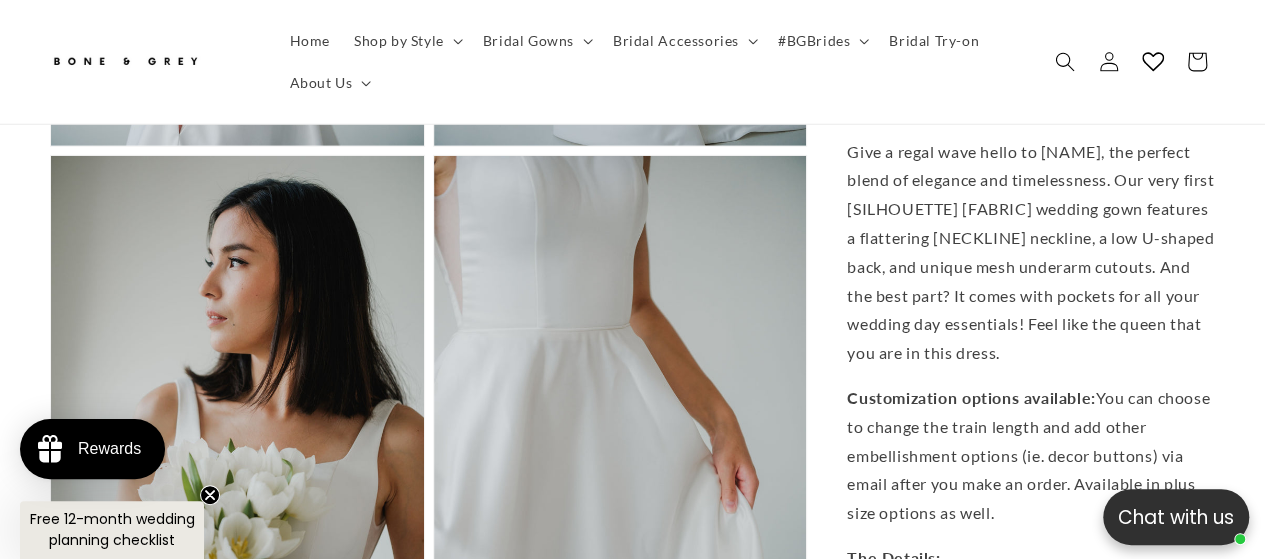 click on "Give a regal wave hello to Diana, the perfect blend of elegance and timelessness. Our very first A-line satin wedding gown features a flattering square neckline, a low U-shaped back, and unique mesh underarm cutouts. And the best part? It comes with pockets for all your wedding day essentials! Feel like the queen that you are in this dress." at bounding box center [1031, 253] 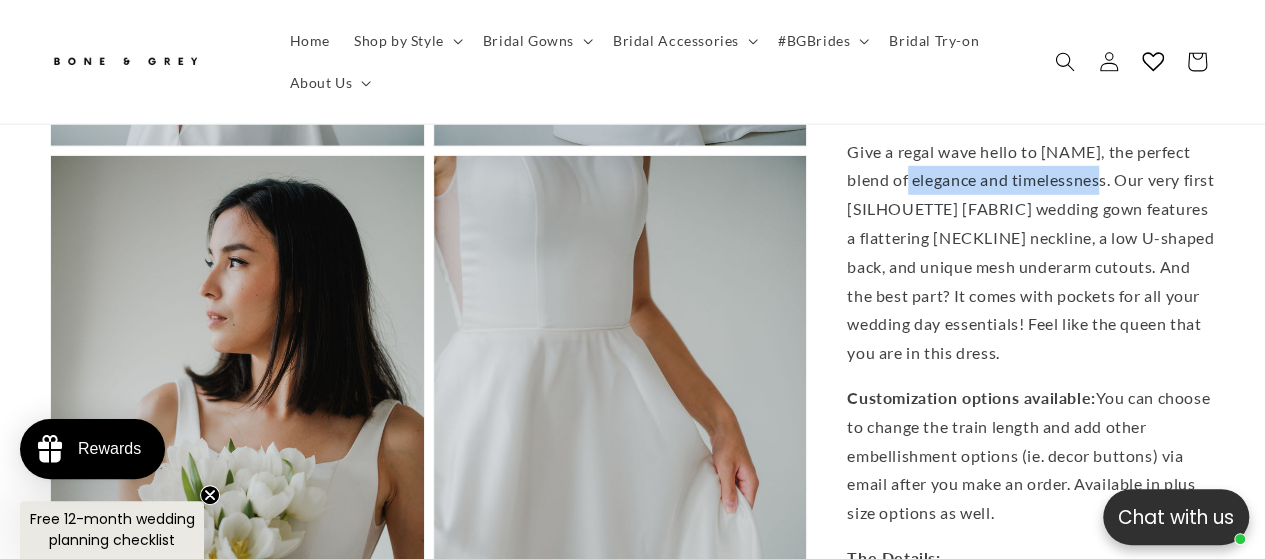 drag, startPoint x: 1069, startPoint y: 196, endPoint x: 939, endPoint y: 202, distance: 130.13838 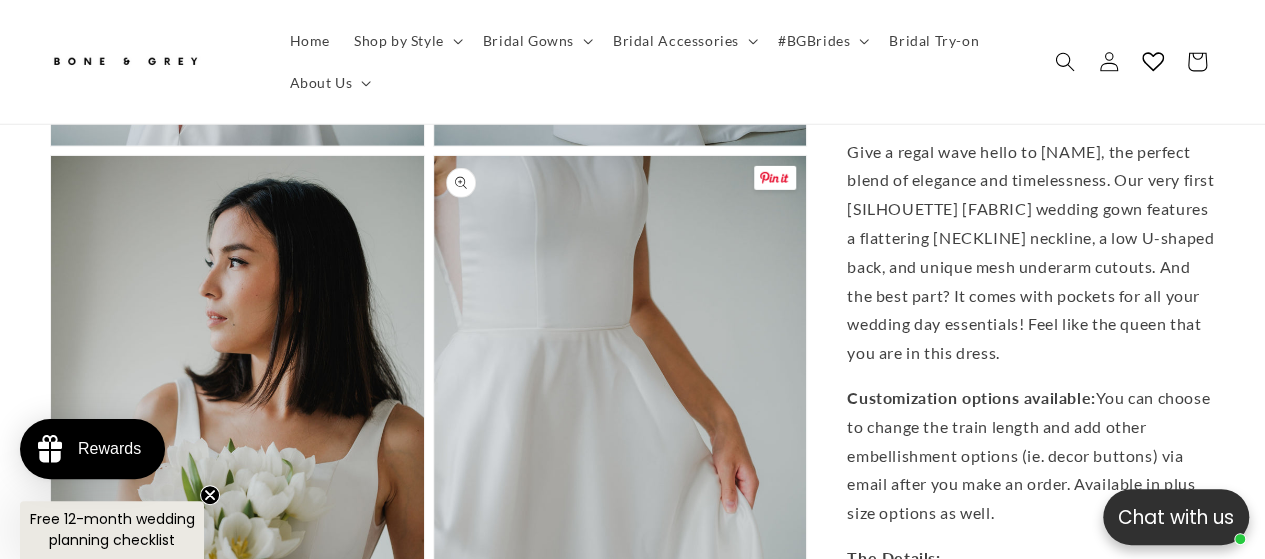 scroll, scrollTop: 0, scrollLeft: 0, axis: both 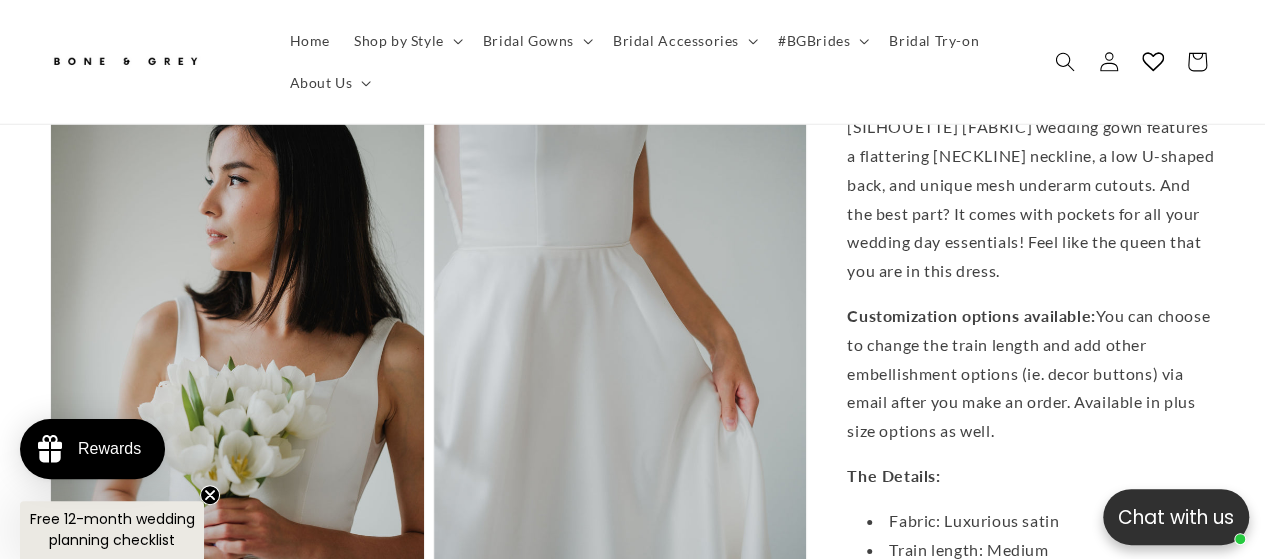 click on "Give a regal wave hello to Diana, the perfect blend of elegance and timelessness. Our very first A-line satin wedding gown features a flattering square neckline, a low U-shaped back, and unique mesh underarm cutouts. And the best part? It comes with pockets for all your wedding day essentials! Feel like the queen that you are in this dress." at bounding box center (1031, 171) 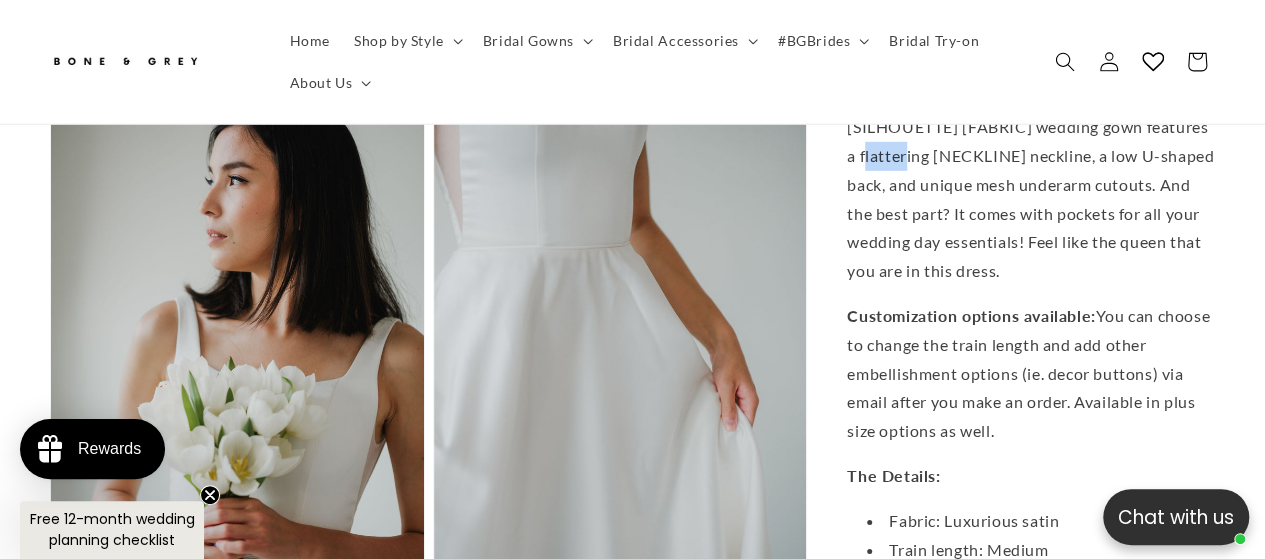 click on "Give a regal wave hello to Diana, the perfect blend of elegance and timelessness. Our very first A-line satin wedding gown features a flattering square neckline, a low U-shaped back, and unique mesh underarm cutouts. And the best part? It comes with pockets for all your wedding day essentials! Feel like the queen that you are in this dress." at bounding box center [1031, 171] 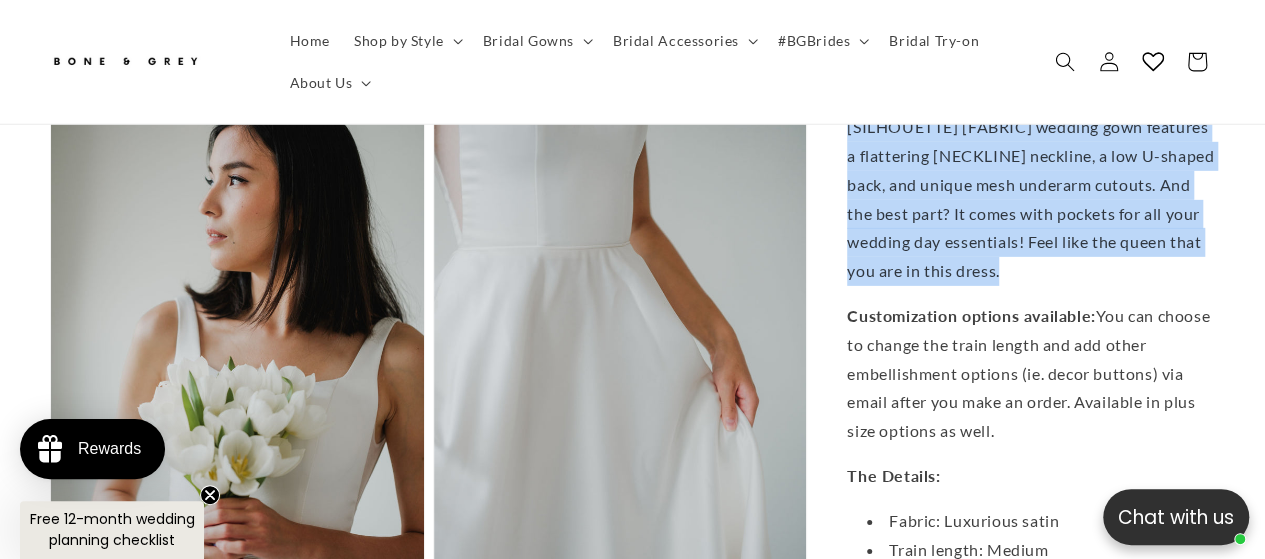 drag, startPoint x: 940, startPoint y: 173, endPoint x: 968, endPoint y: 265, distance: 96.16652 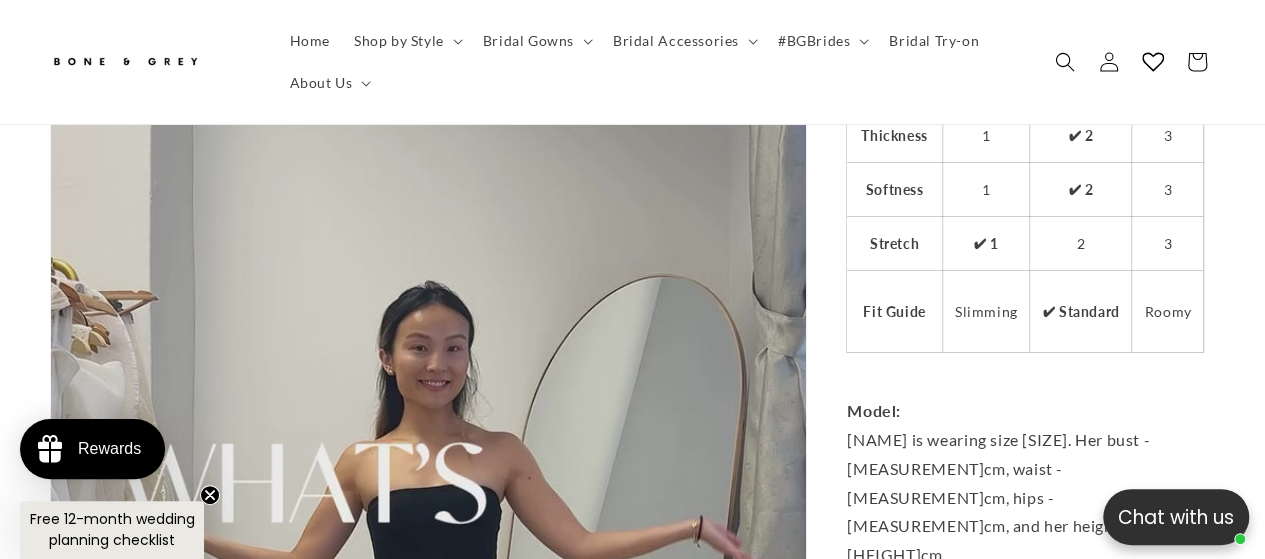 scroll, scrollTop: 3440, scrollLeft: 0, axis: vertical 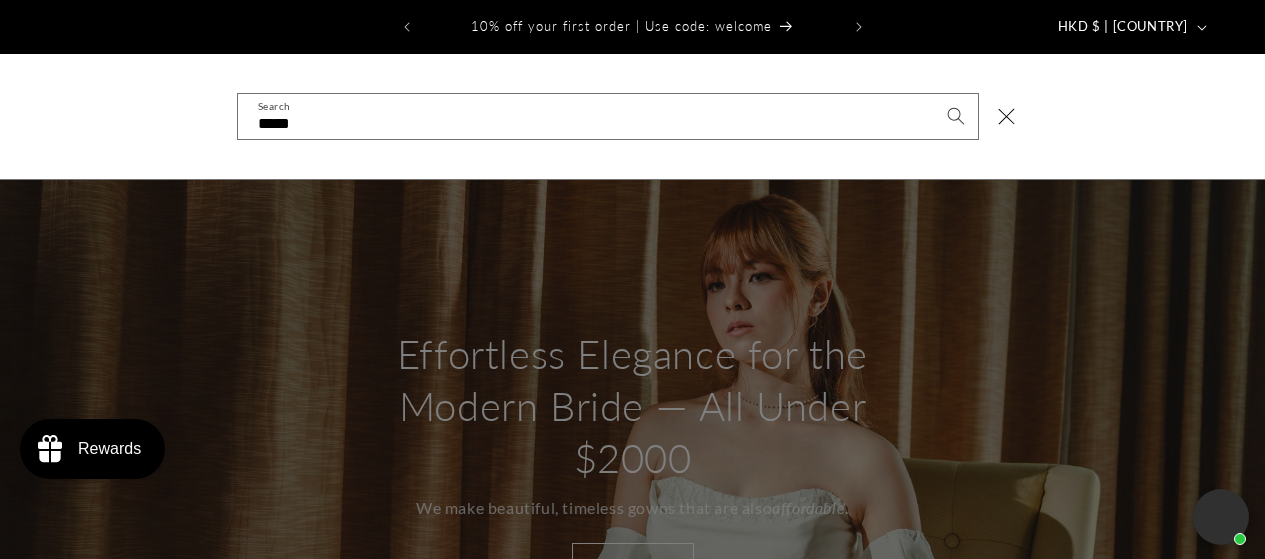 type on "*****" 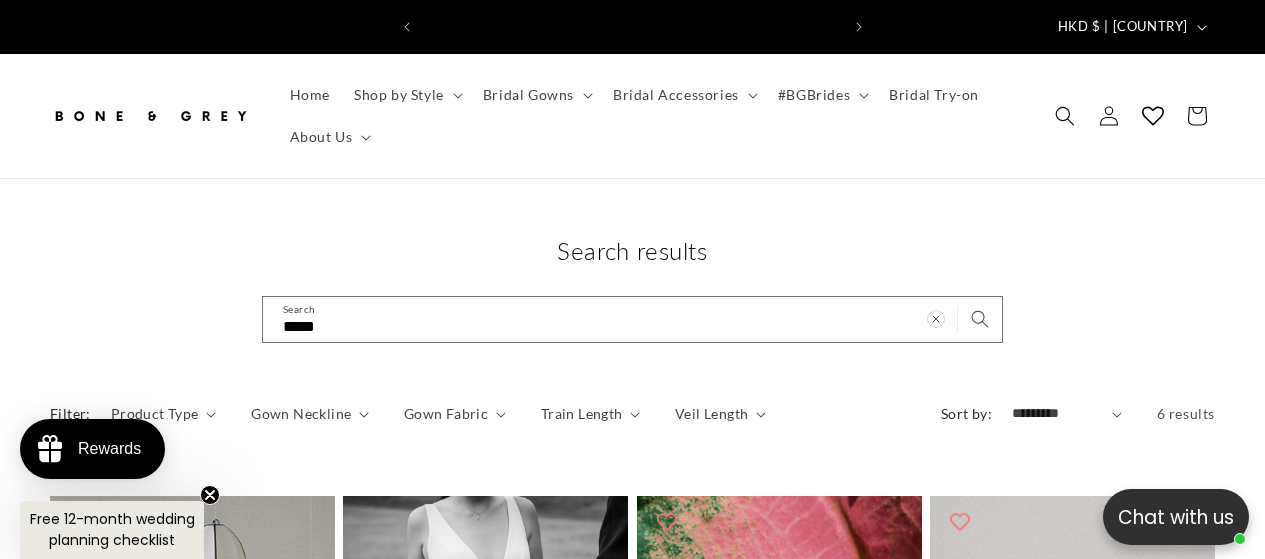 scroll, scrollTop: 0, scrollLeft: 0, axis: both 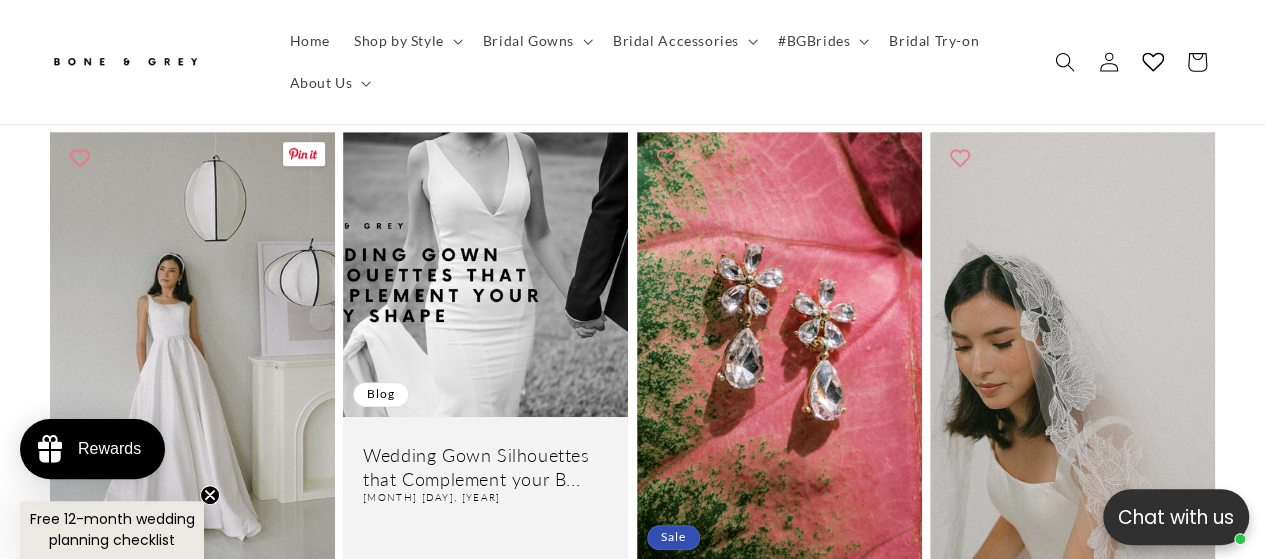 click on "Diana" at bounding box center [192, 585] 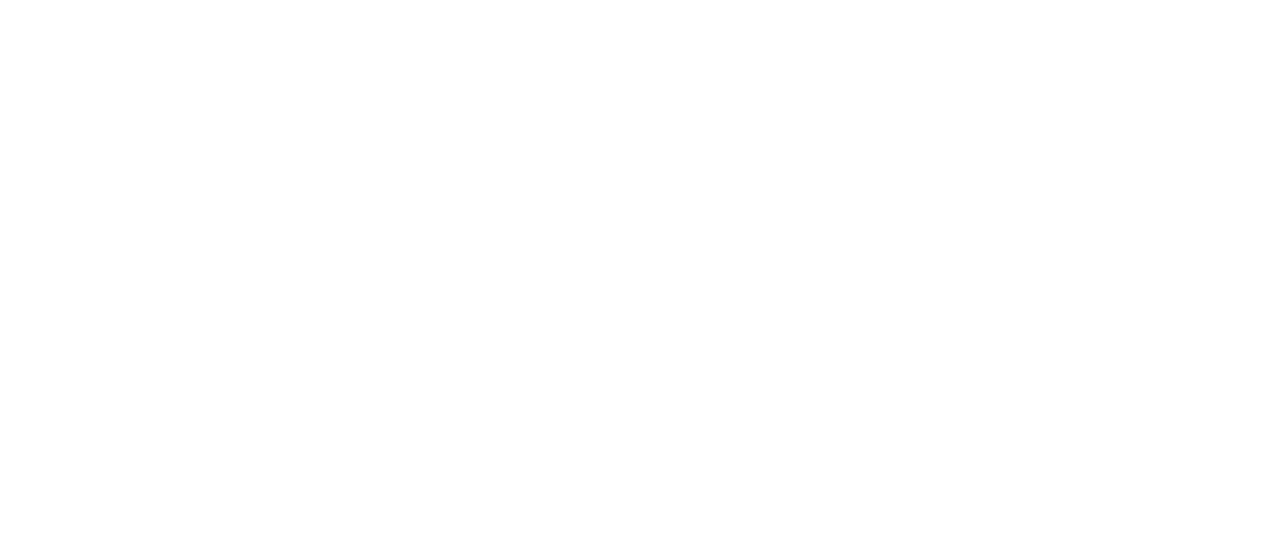 scroll, scrollTop: 0, scrollLeft: 0, axis: both 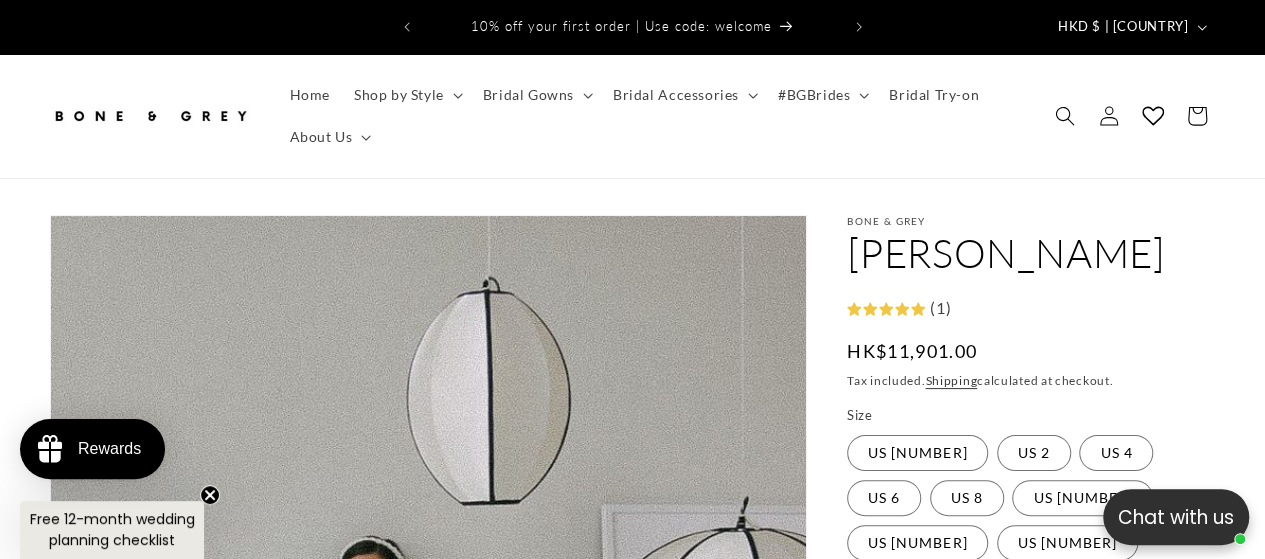 click on "Skip to product information
Open media 1 in modal
Made-to-Order
Open media 2 in modal
Open media 3 in modal
Open media 4 in modal
Open media 5 in modal" at bounding box center [632, 2594] 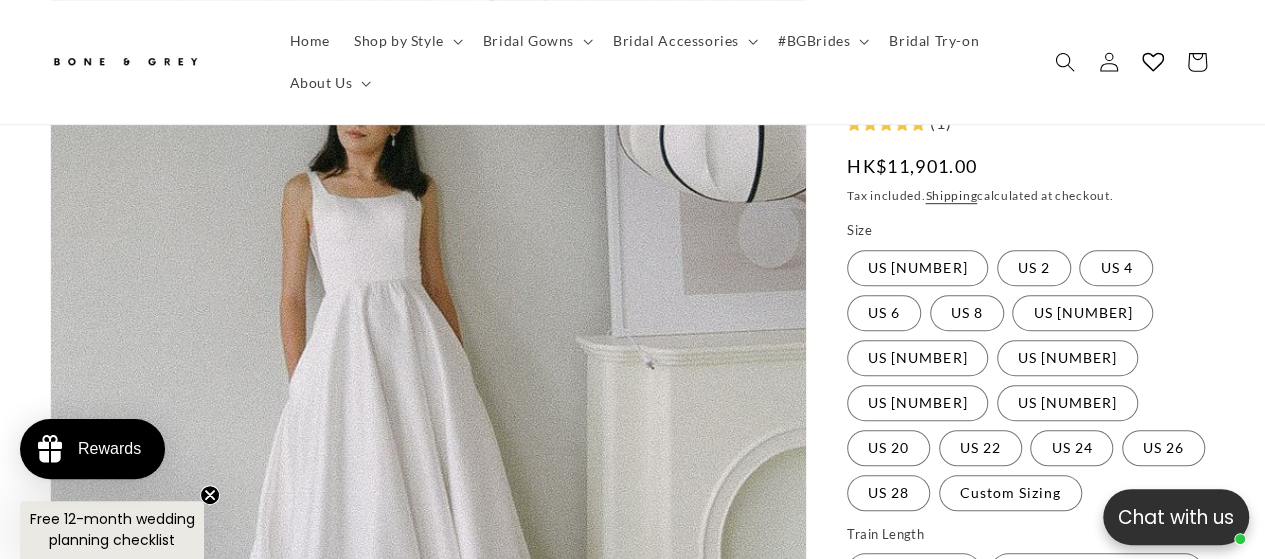 scroll, scrollTop: 501, scrollLeft: 0, axis: vertical 